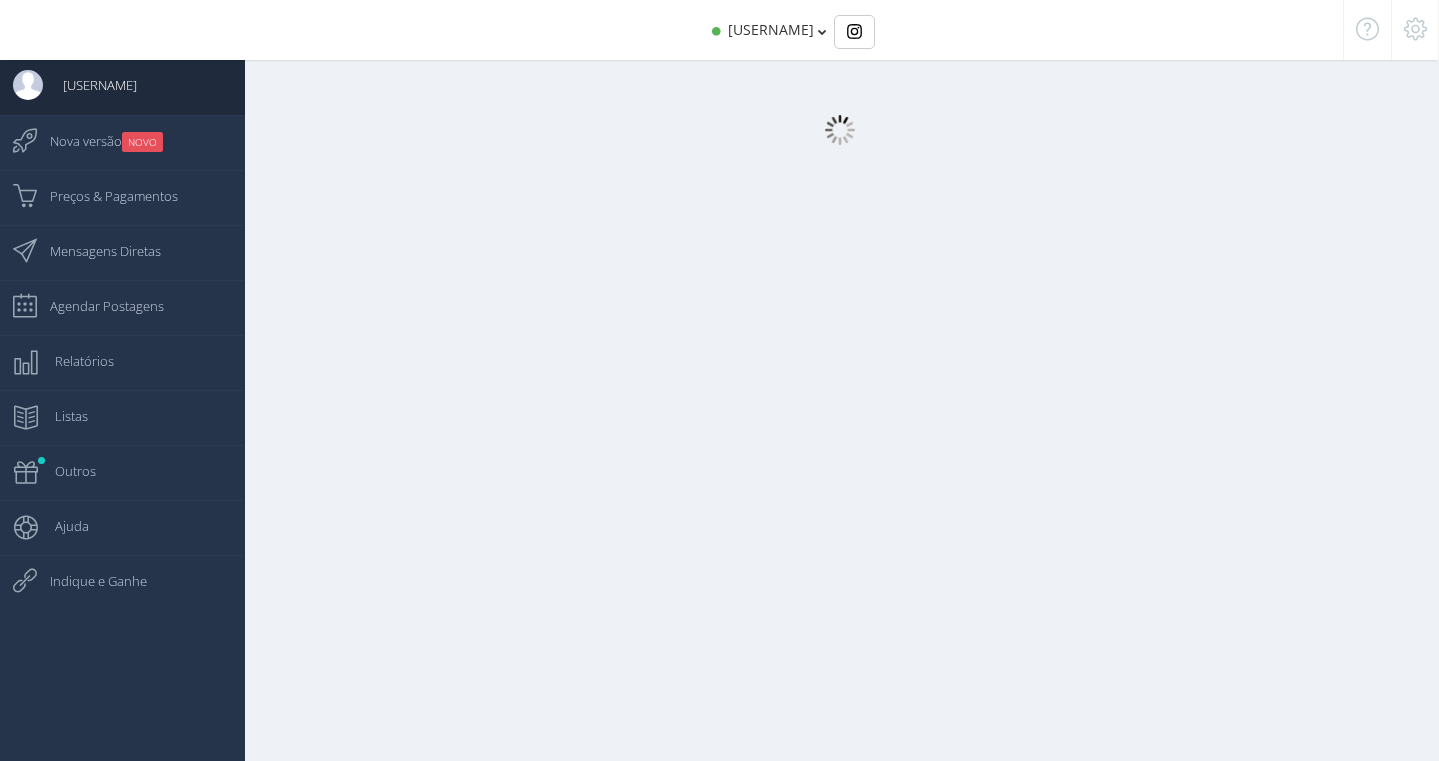 scroll, scrollTop: 0, scrollLeft: 0, axis: both 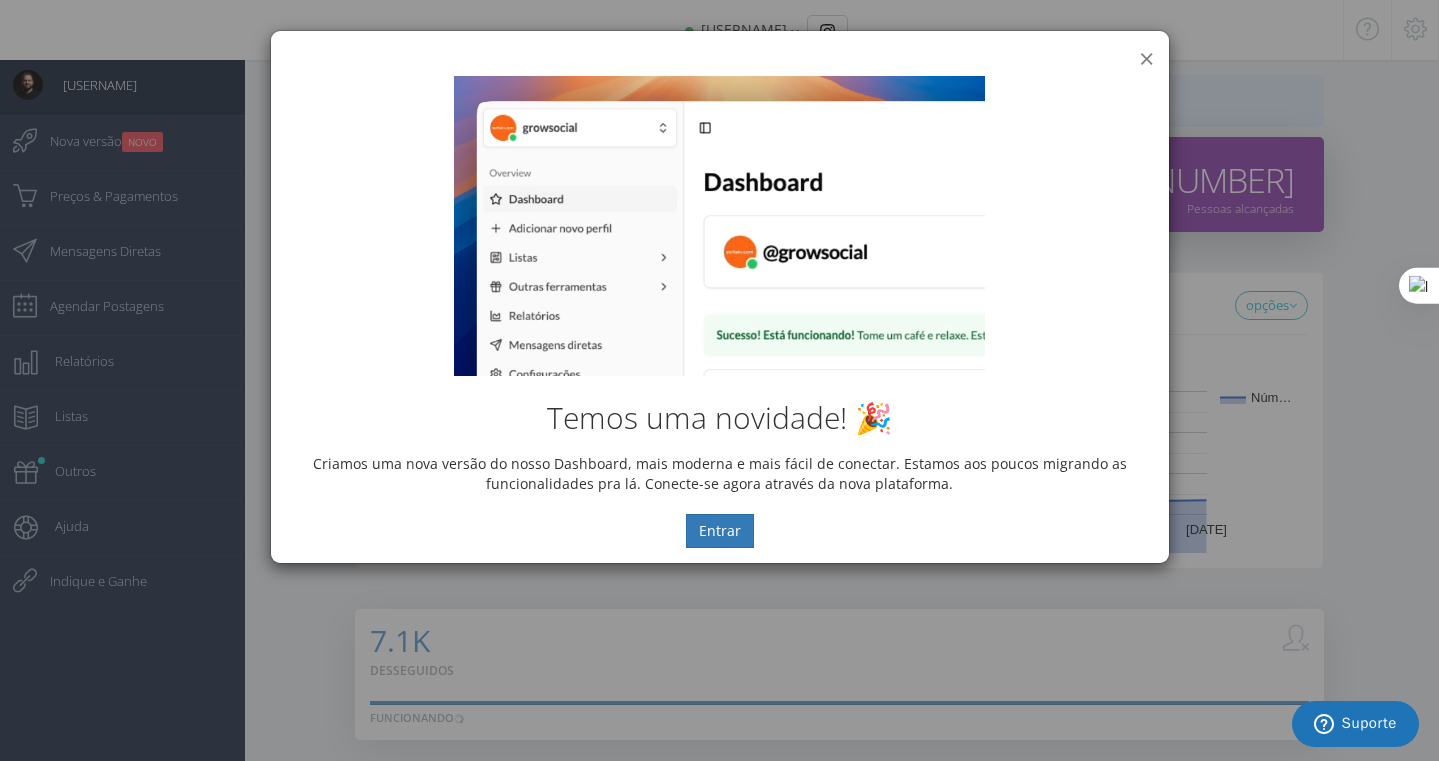 click on "×" at bounding box center [1146, 58] 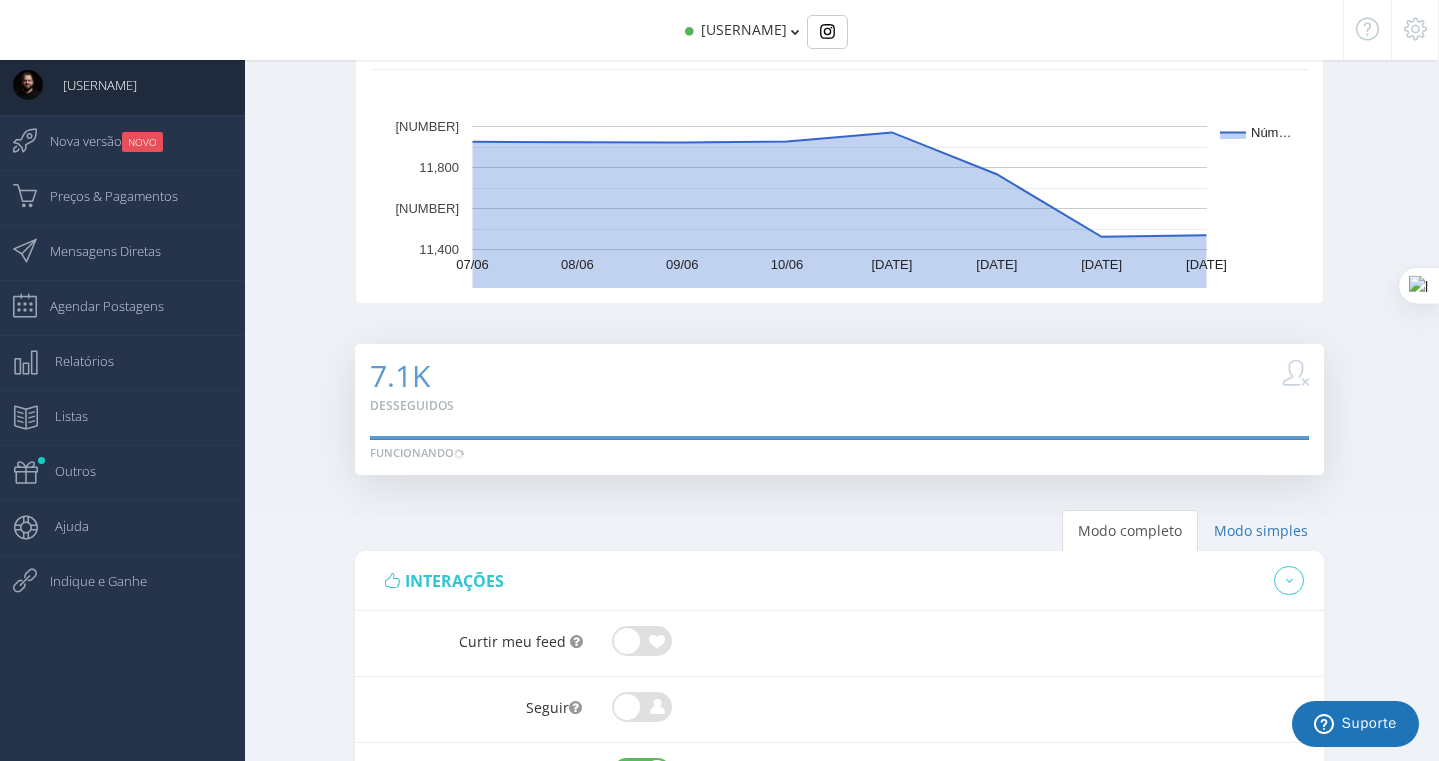 scroll, scrollTop: 0, scrollLeft: 0, axis: both 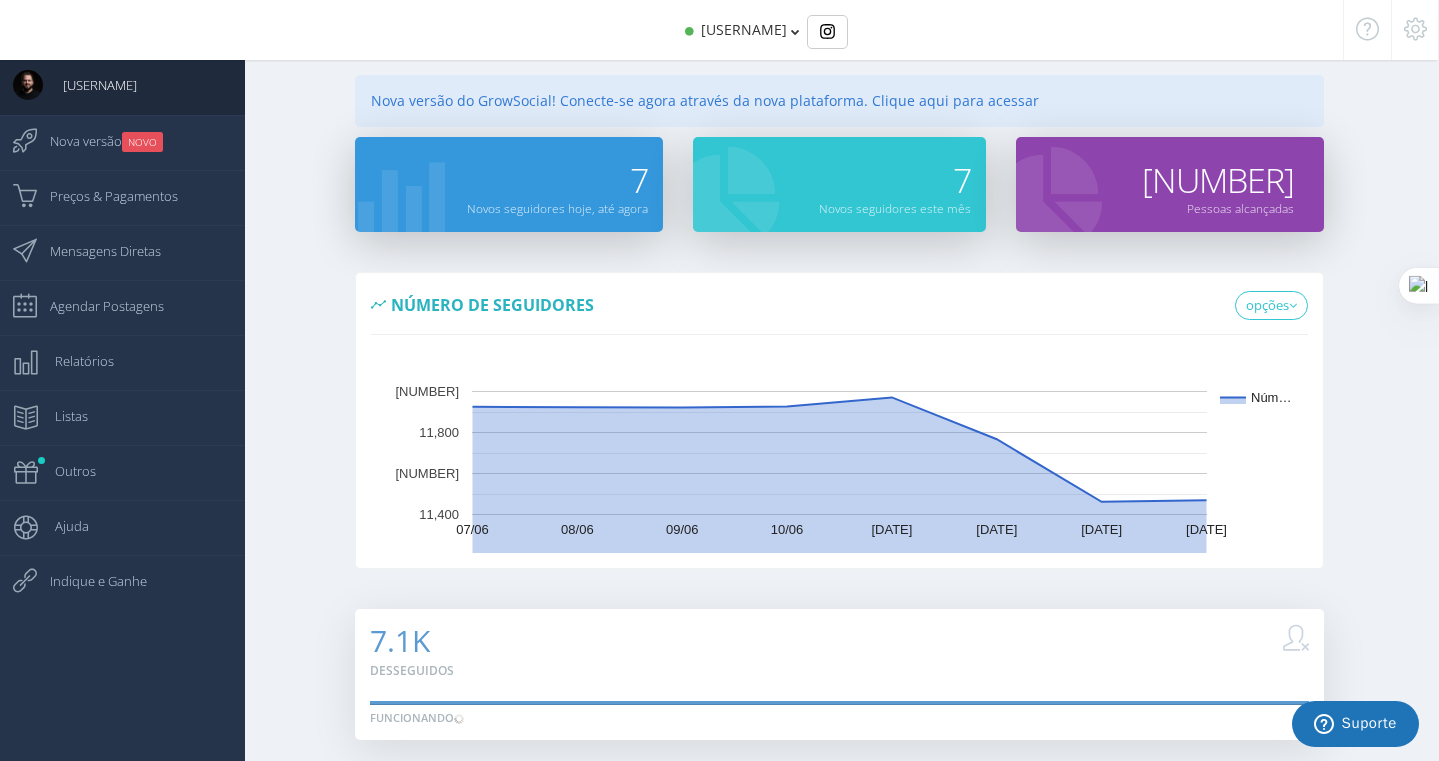 click at bounding box center (795, 32) 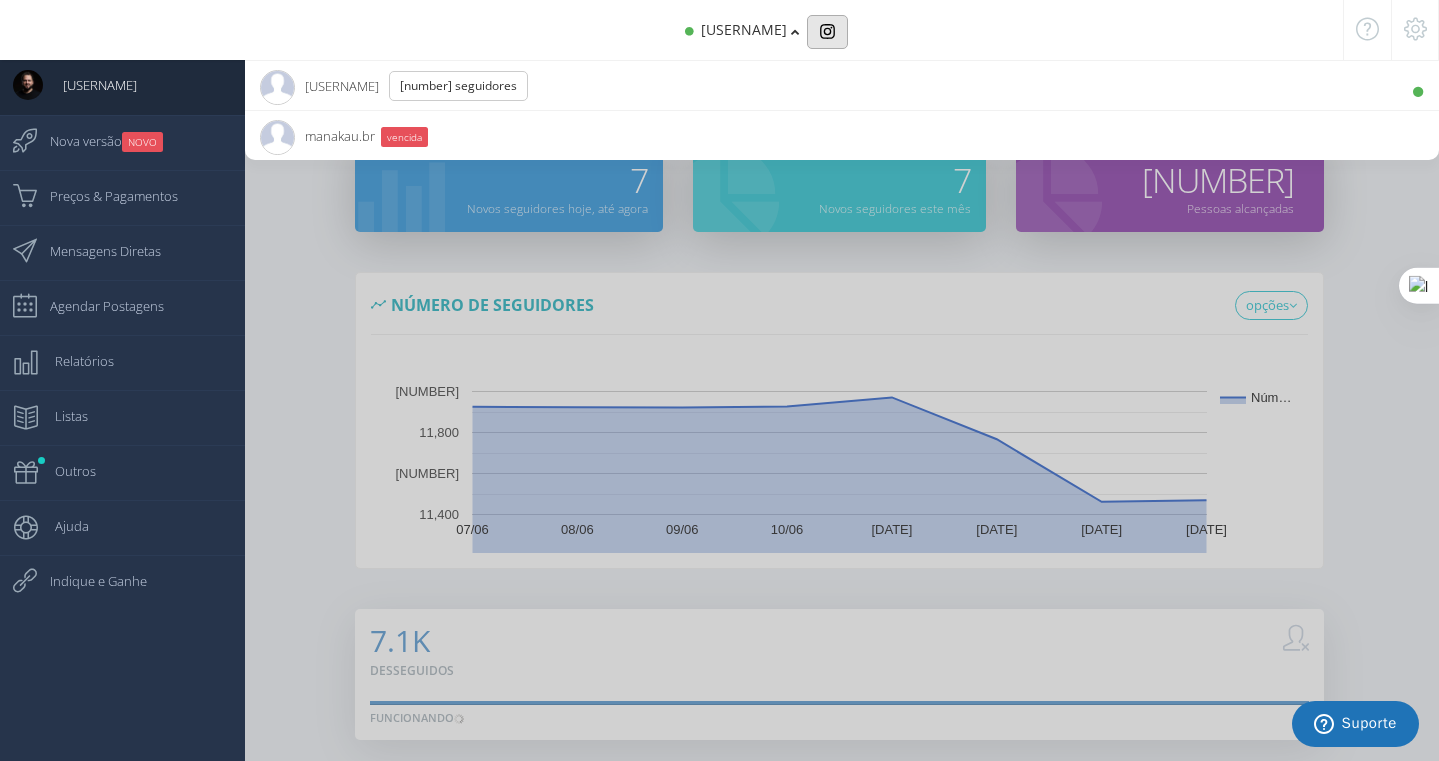 click at bounding box center [827, 31] 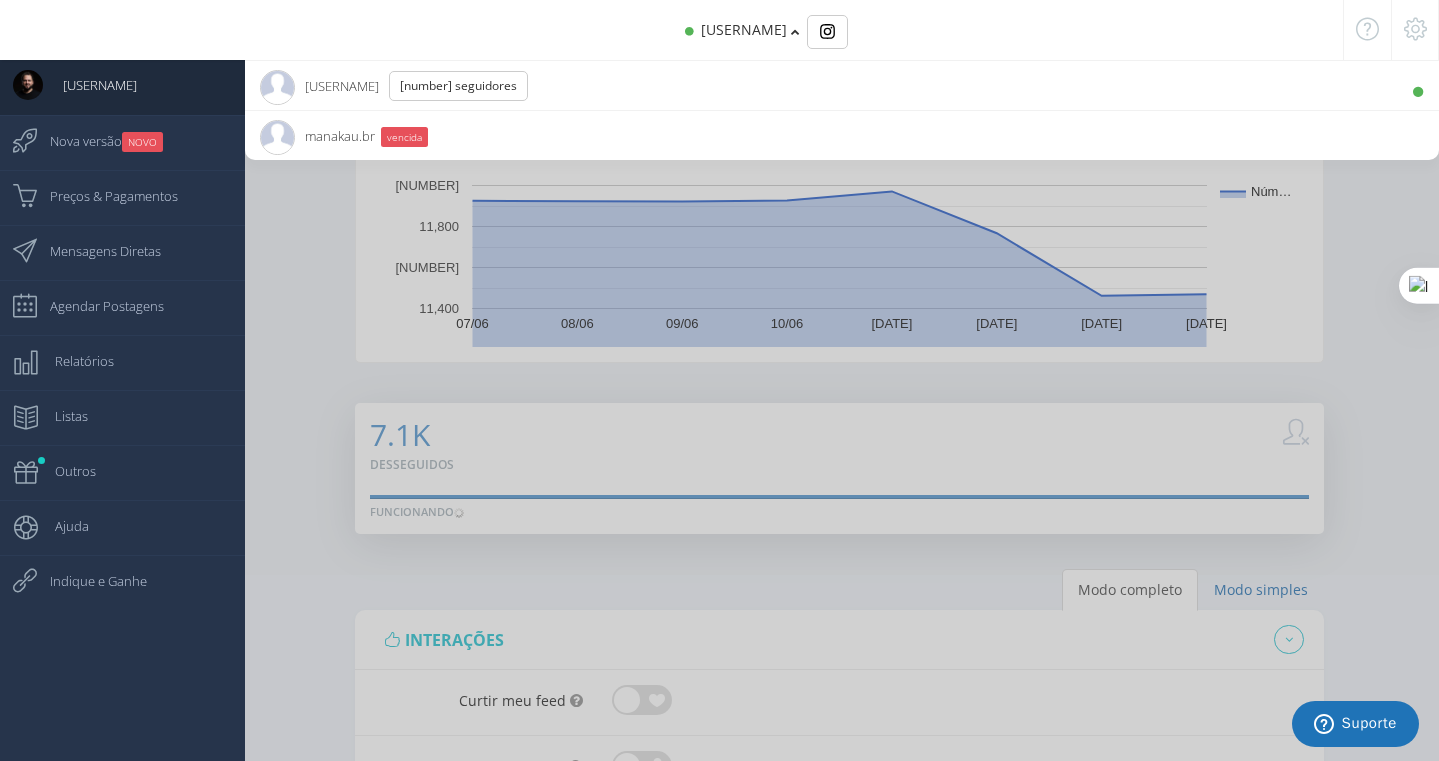 click at bounding box center [719, 380] 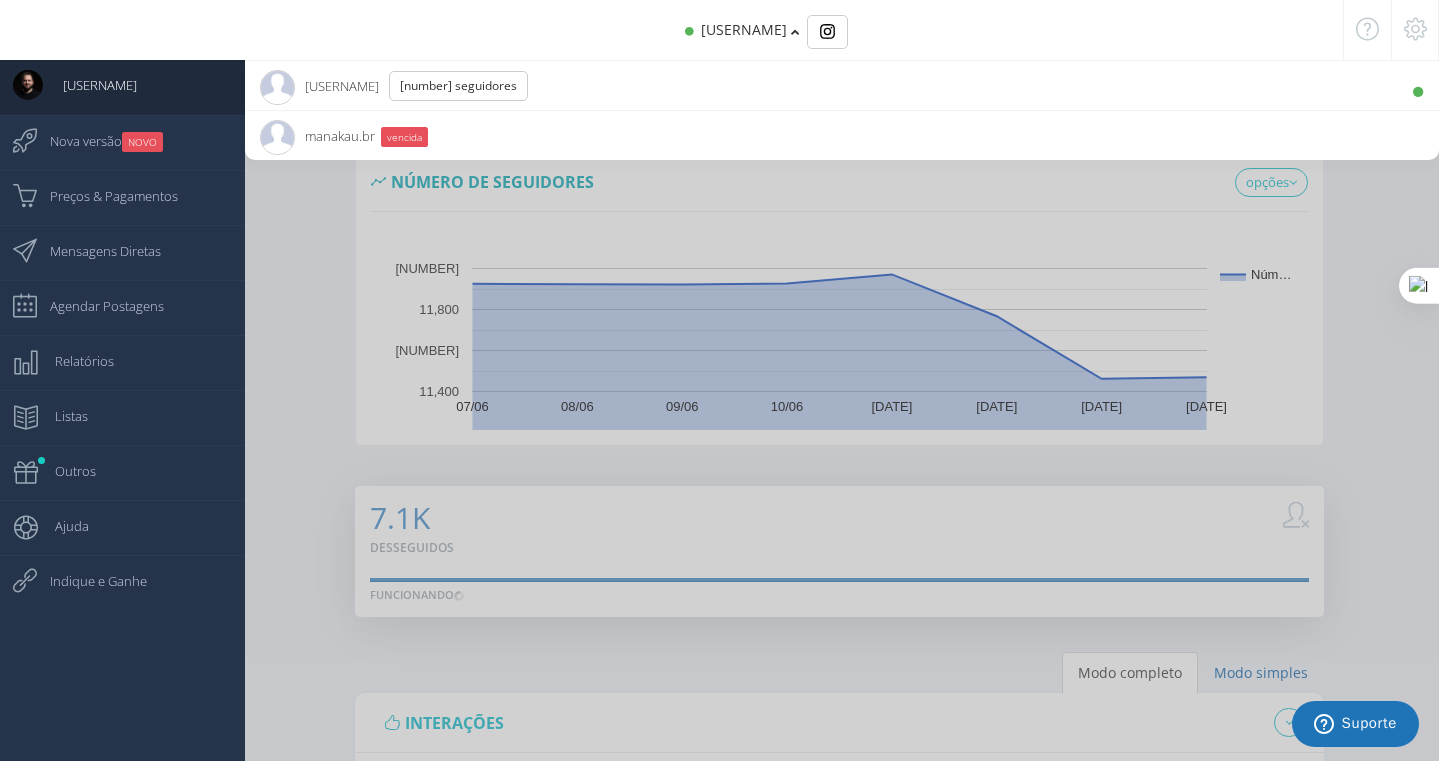 scroll, scrollTop: 89, scrollLeft: 0, axis: vertical 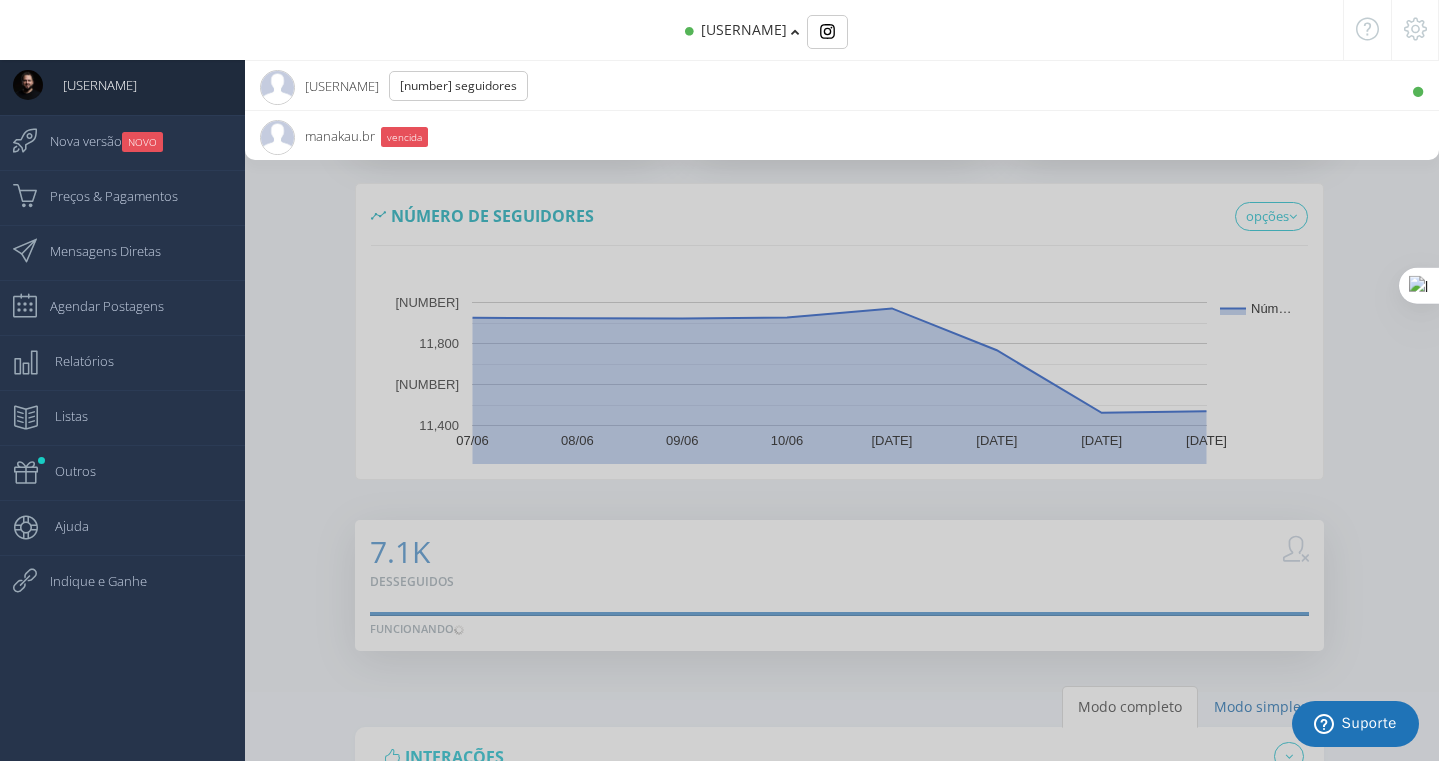 drag, startPoint x: 348, startPoint y: 263, endPoint x: 338, endPoint y: 265, distance: 10.198039 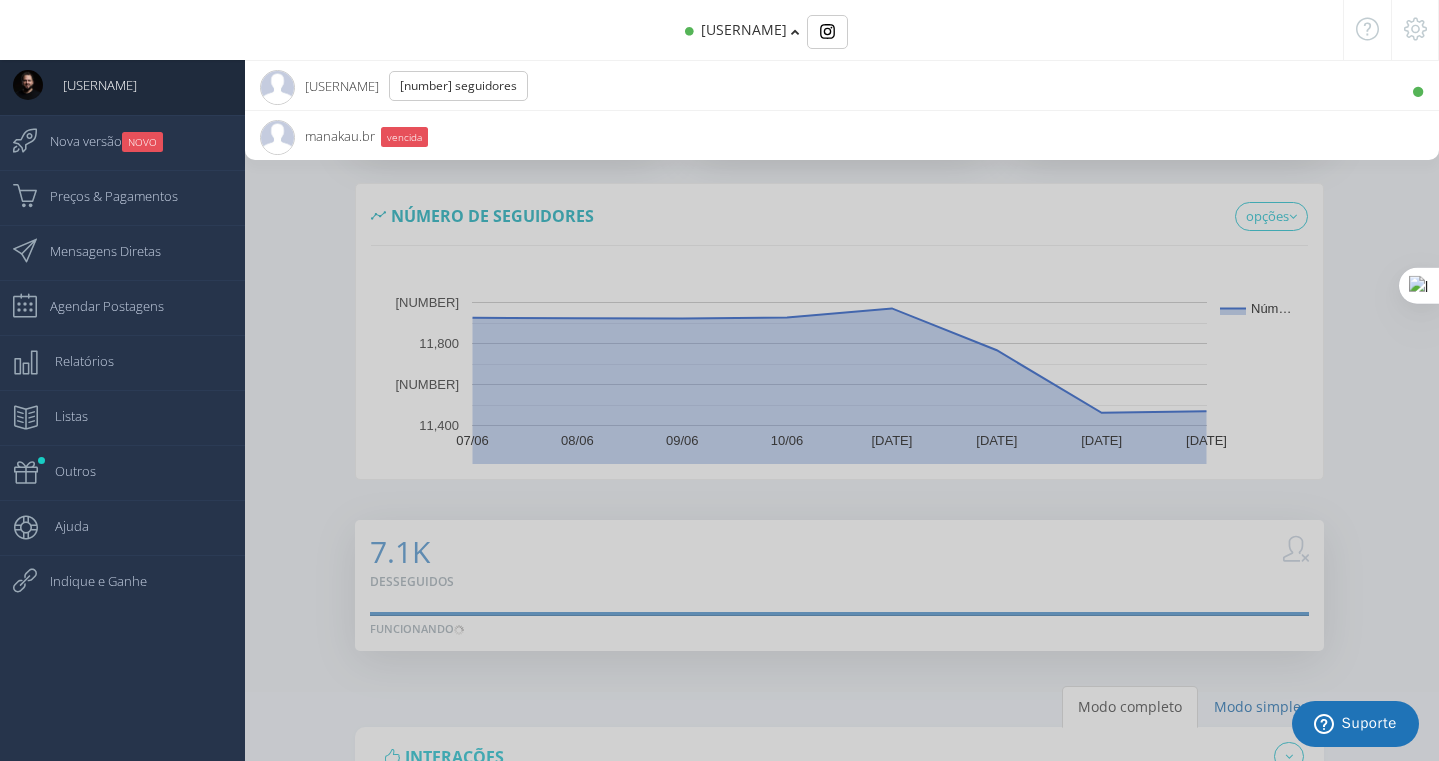 click at bounding box center (719, 380) 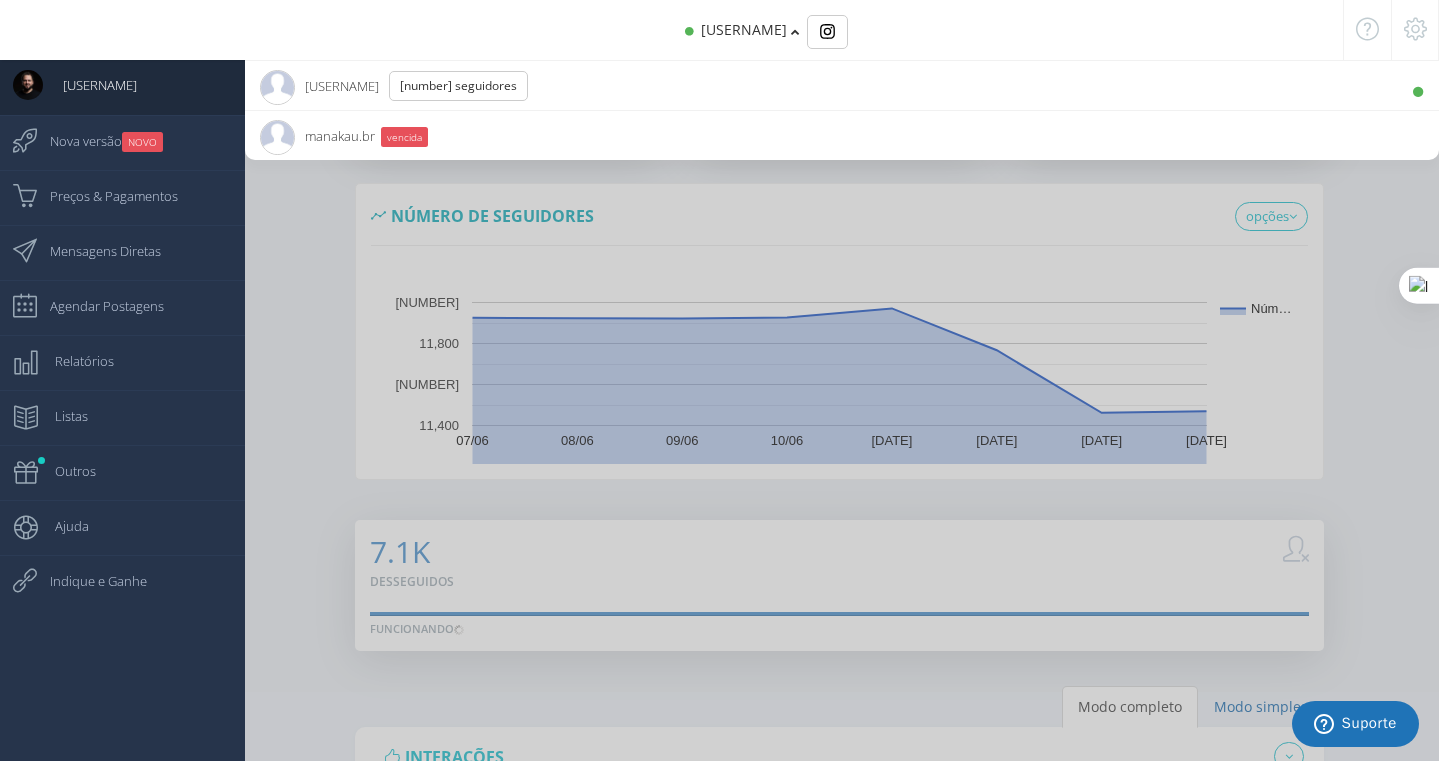 click at bounding box center [719, 380] 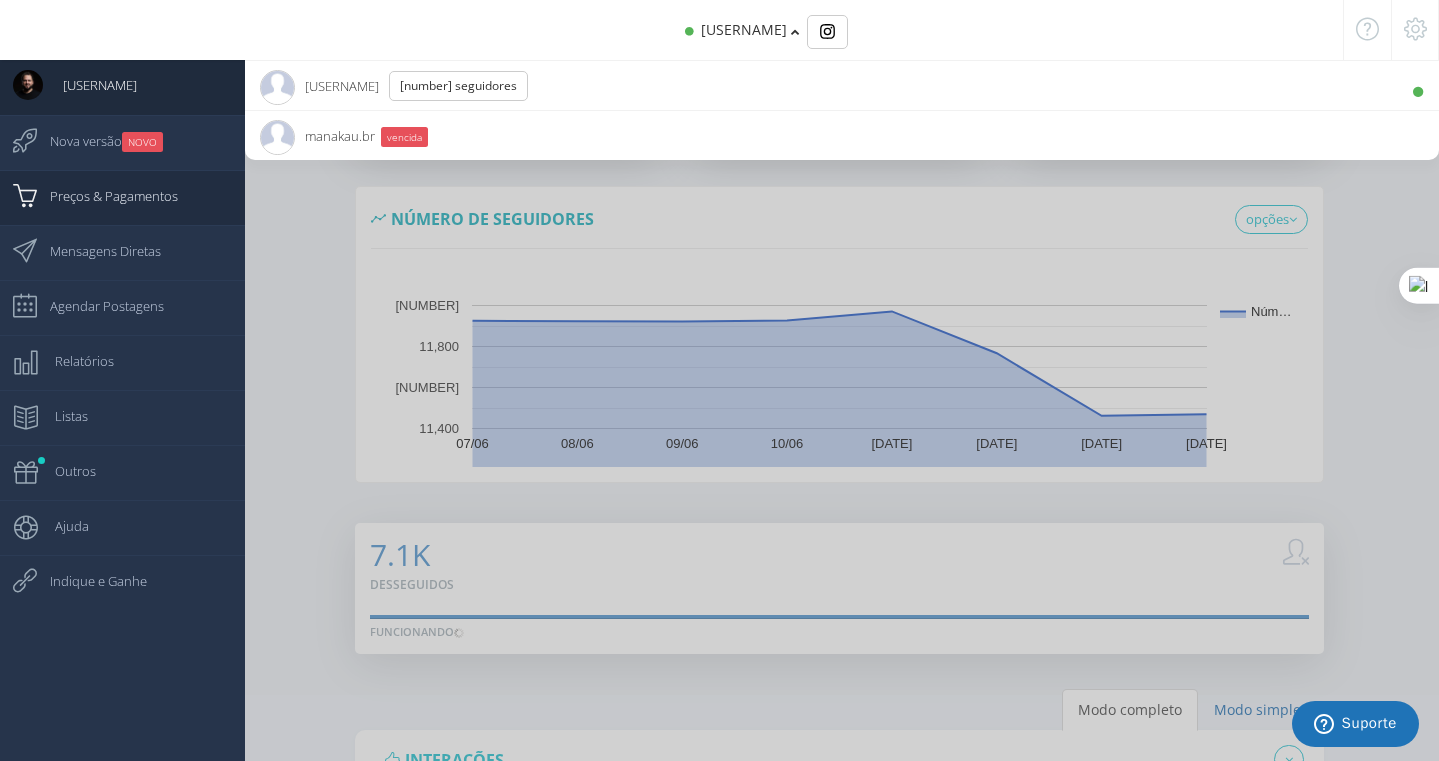 click on "Preços & Pagamentos" at bounding box center (104, 196) 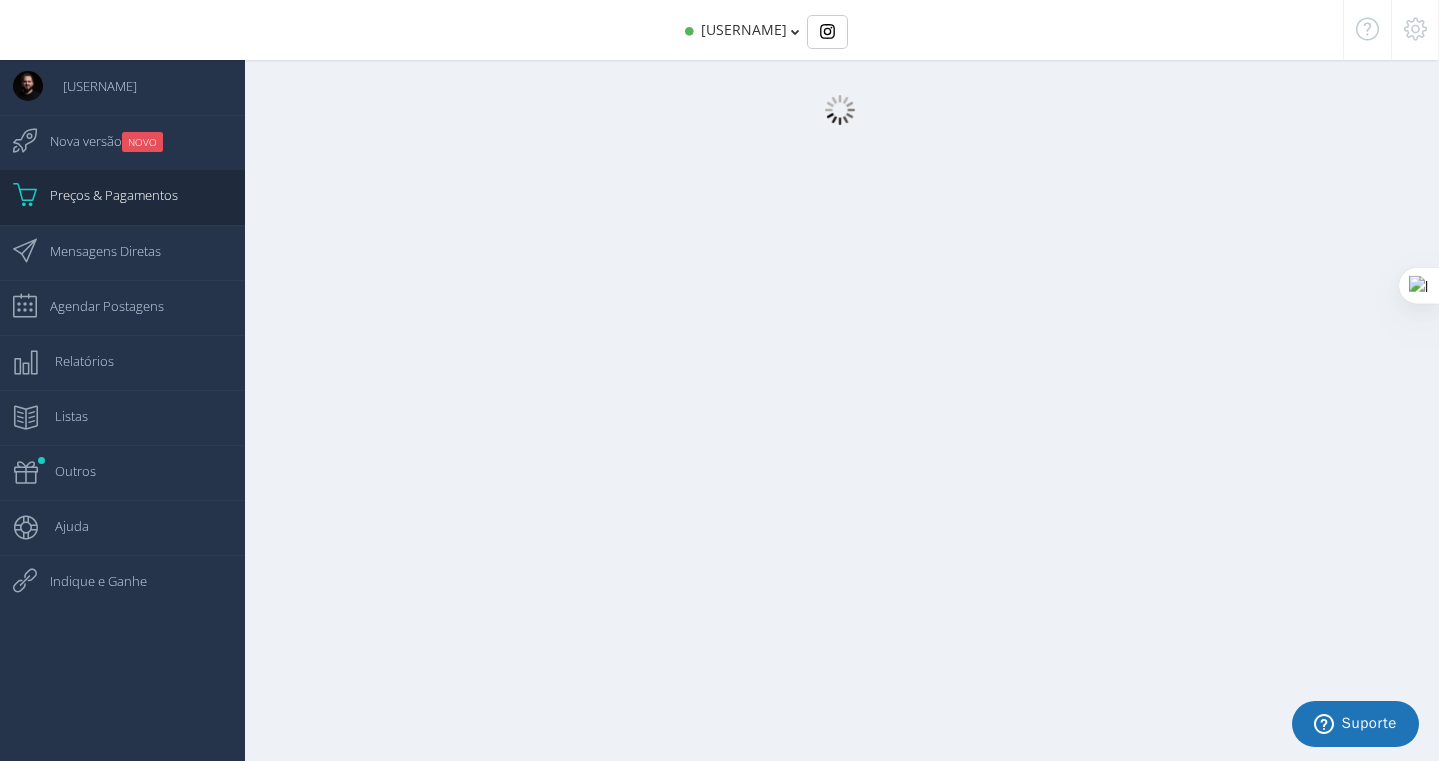 scroll, scrollTop: 6, scrollLeft: 0, axis: vertical 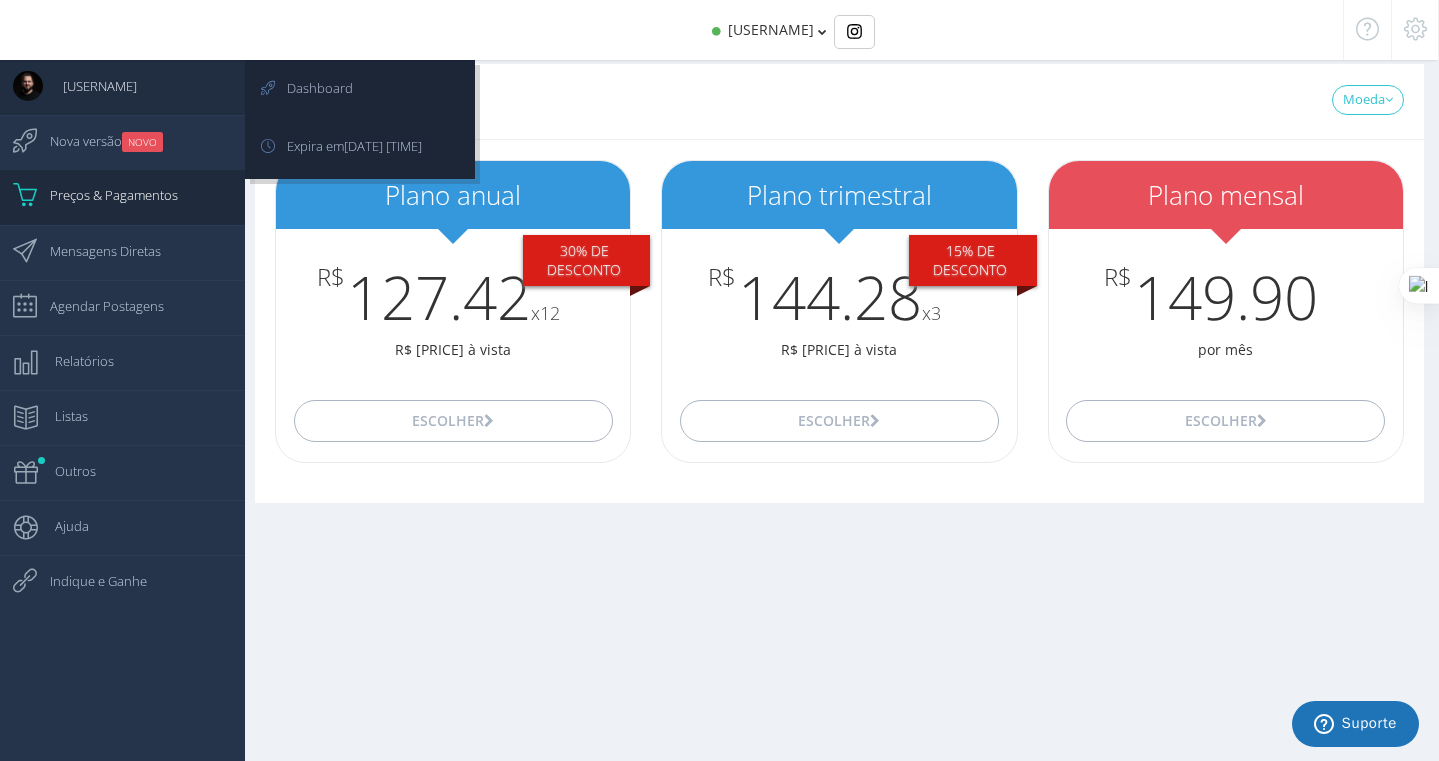 click on "[USERNAME]" at bounding box center [90, 86] 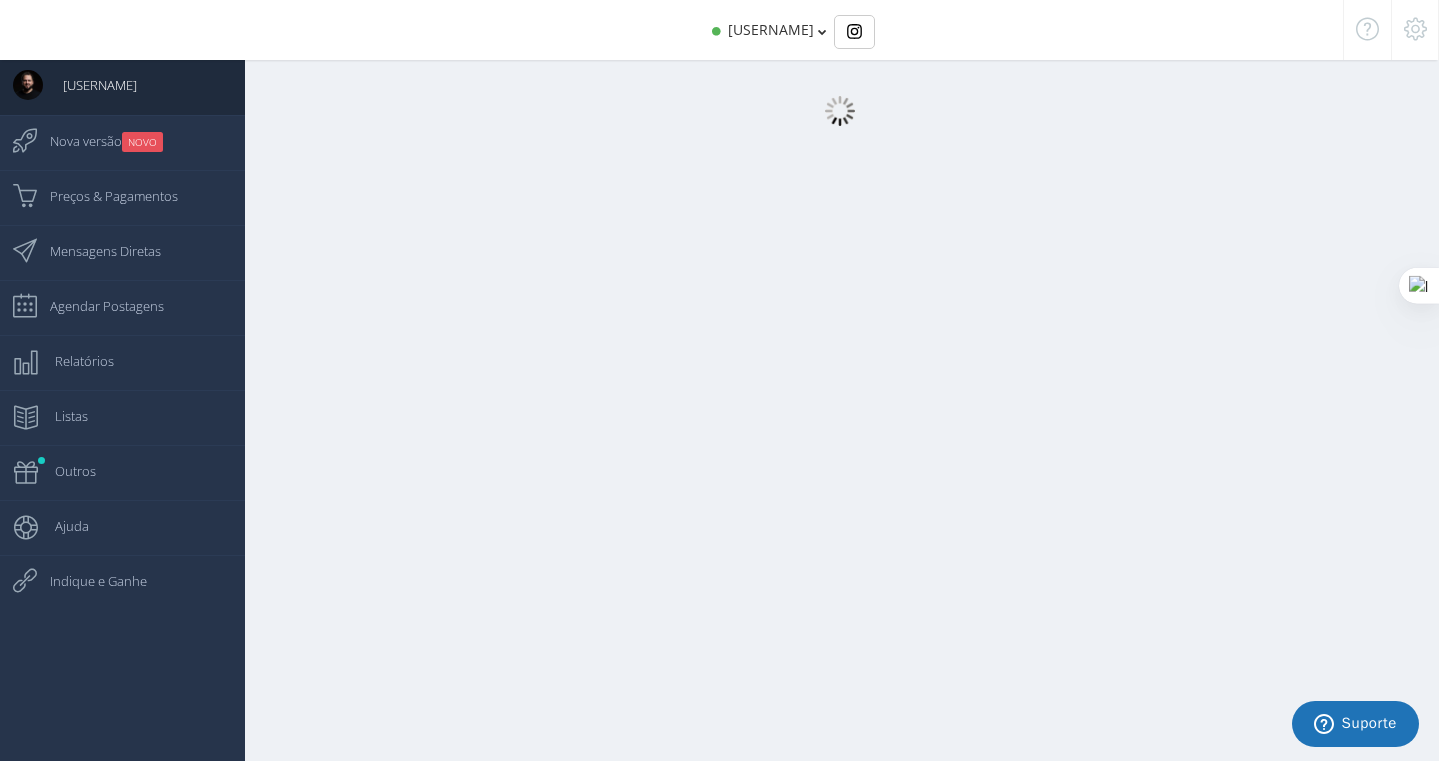 scroll, scrollTop: 20, scrollLeft: 0, axis: vertical 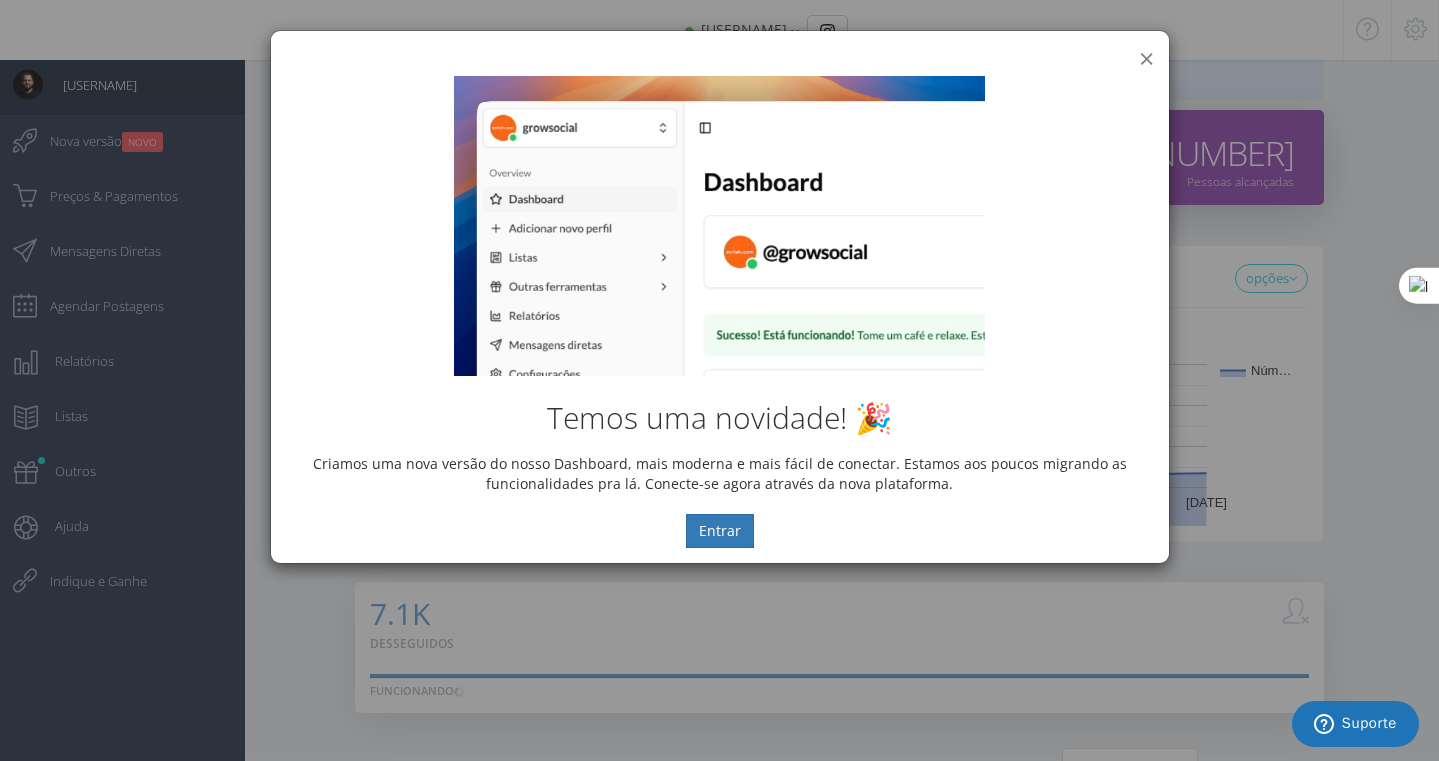 click on "×" at bounding box center [1146, 58] 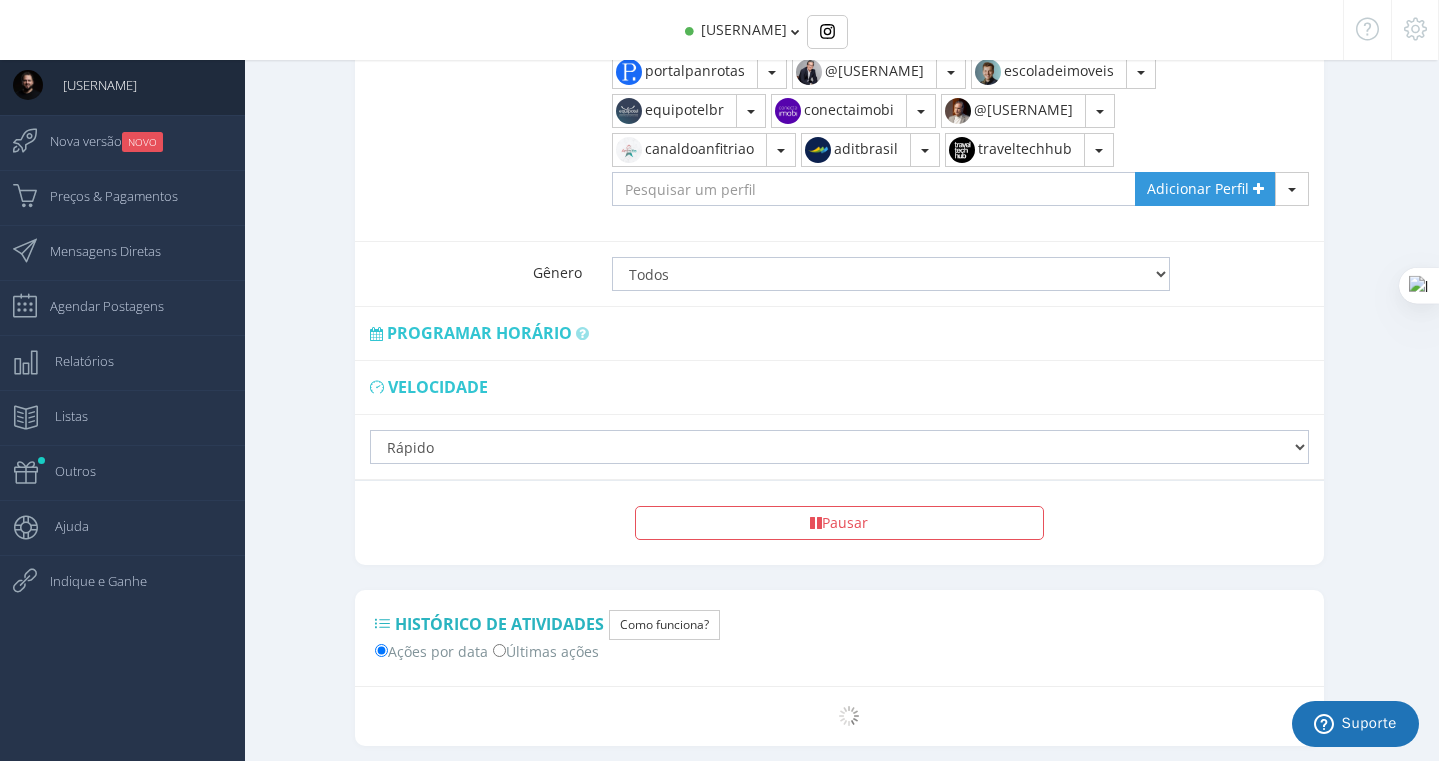 scroll, scrollTop: 1649, scrollLeft: 0, axis: vertical 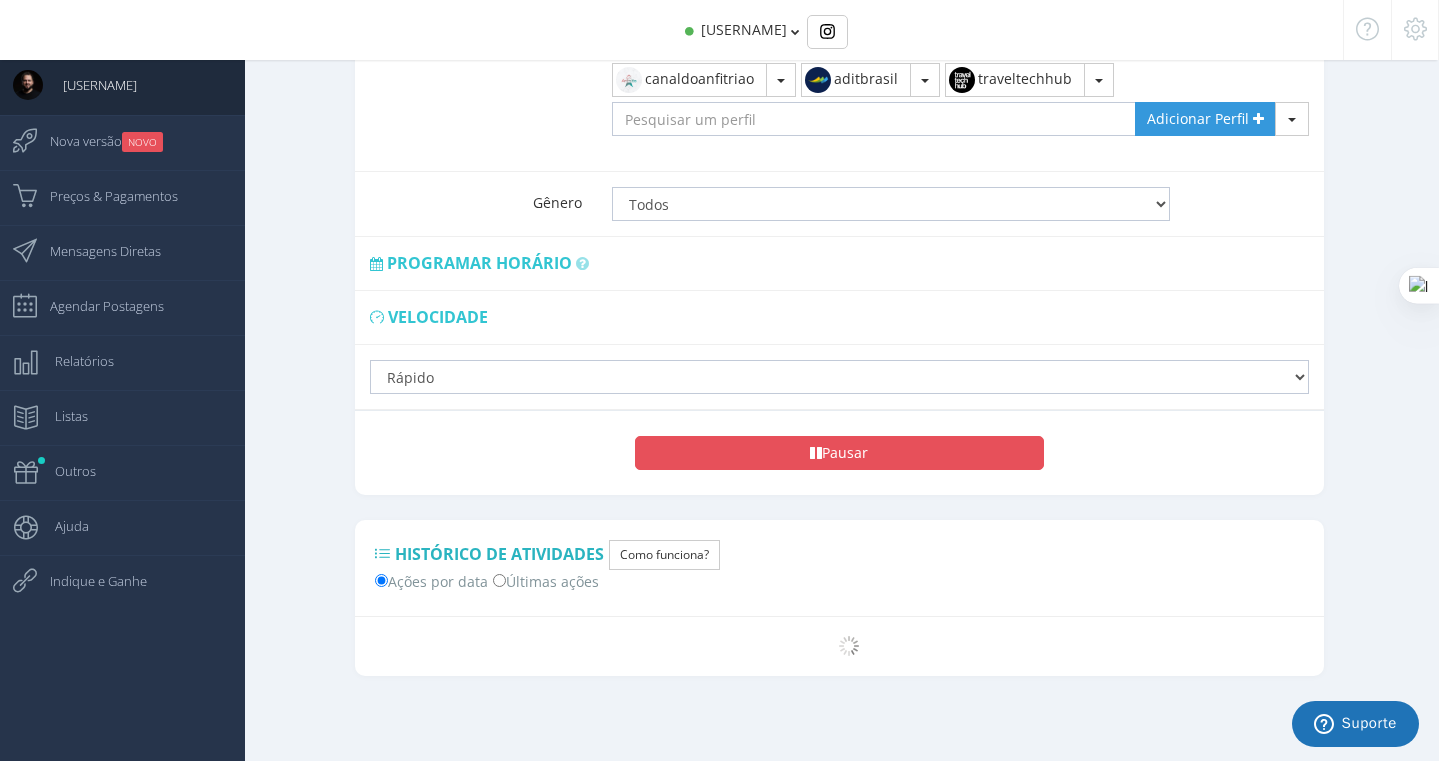 click on "Pausar" at bounding box center [839, 453] 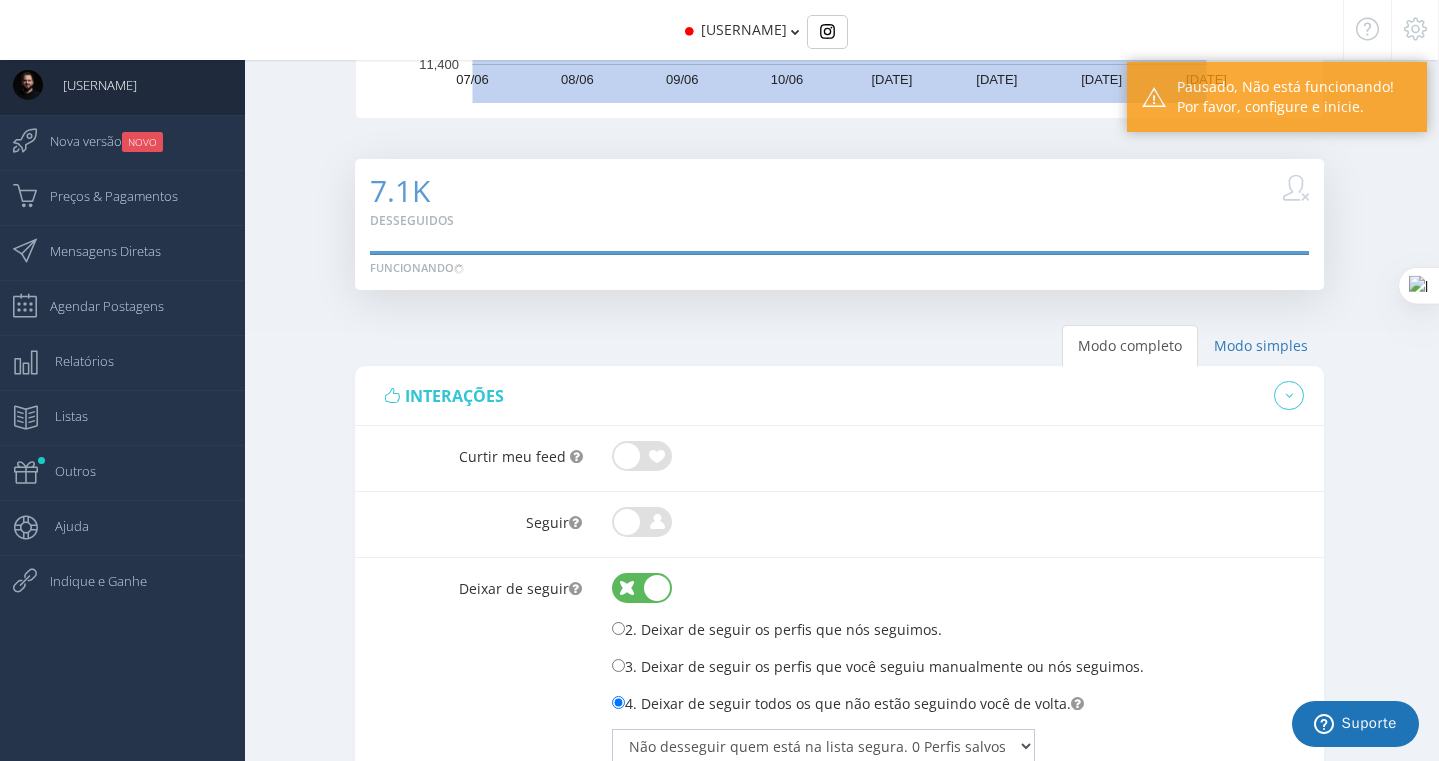 scroll, scrollTop: 418, scrollLeft: 0, axis: vertical 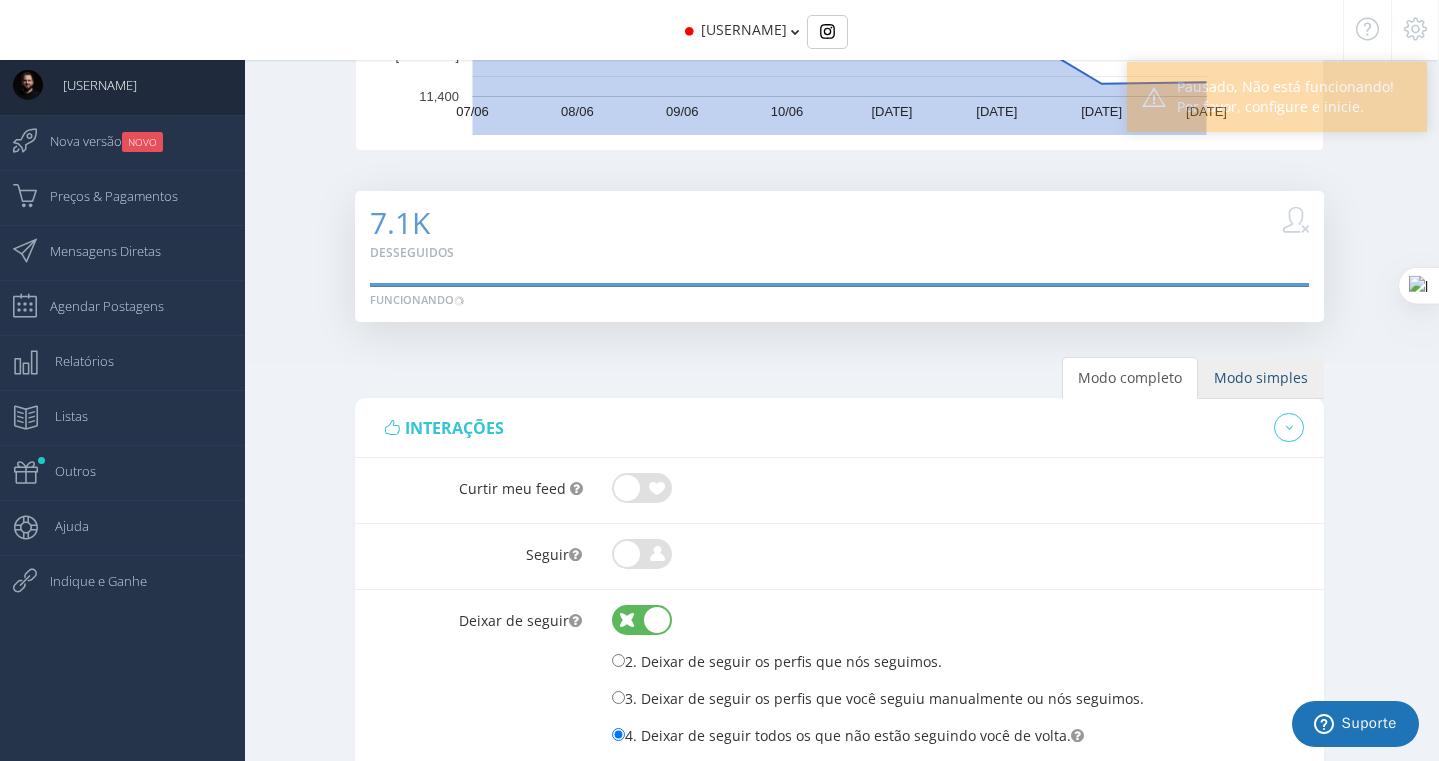 click on "Modo simples" at bounding box center [1261, 378] 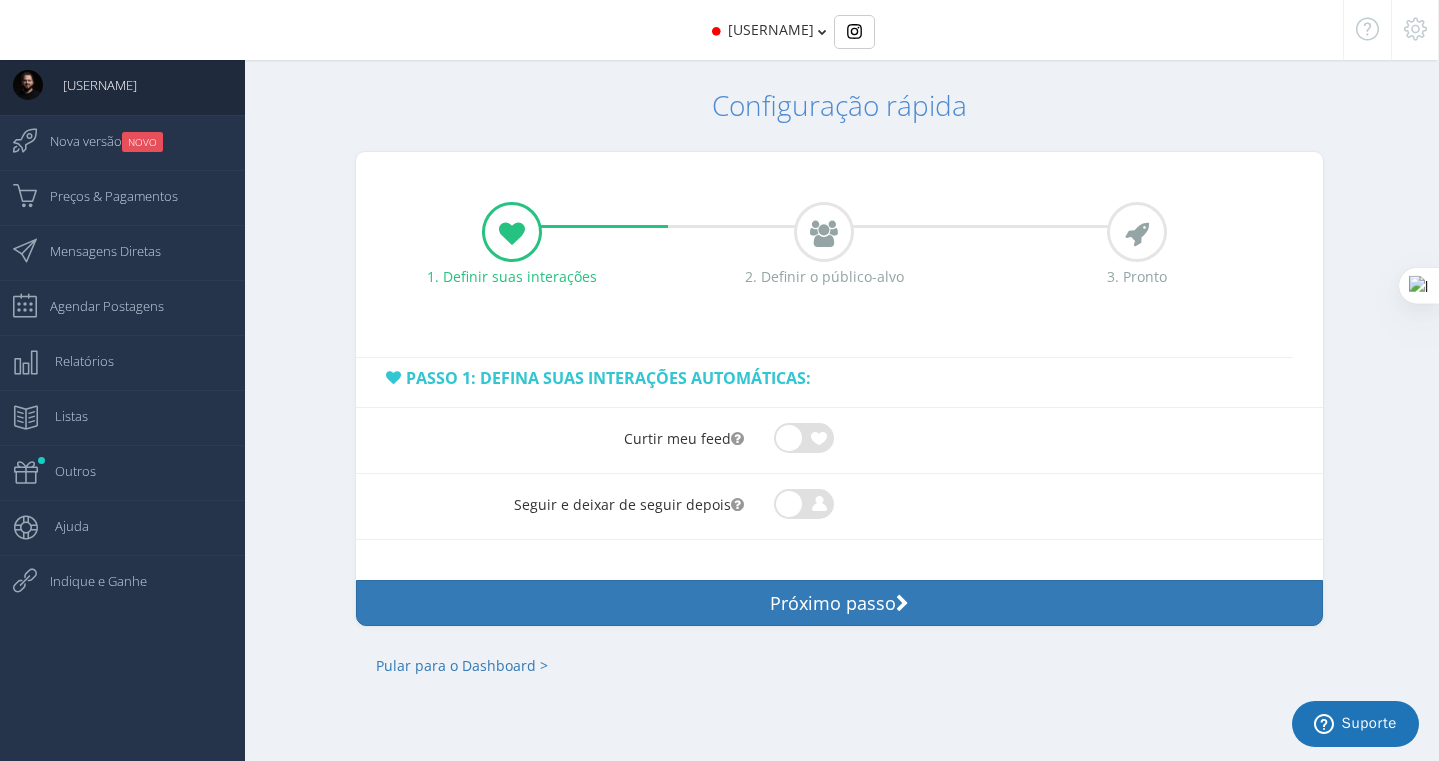 scroll, scrollTop: 30, scrollLeft: 0, axis: vertical 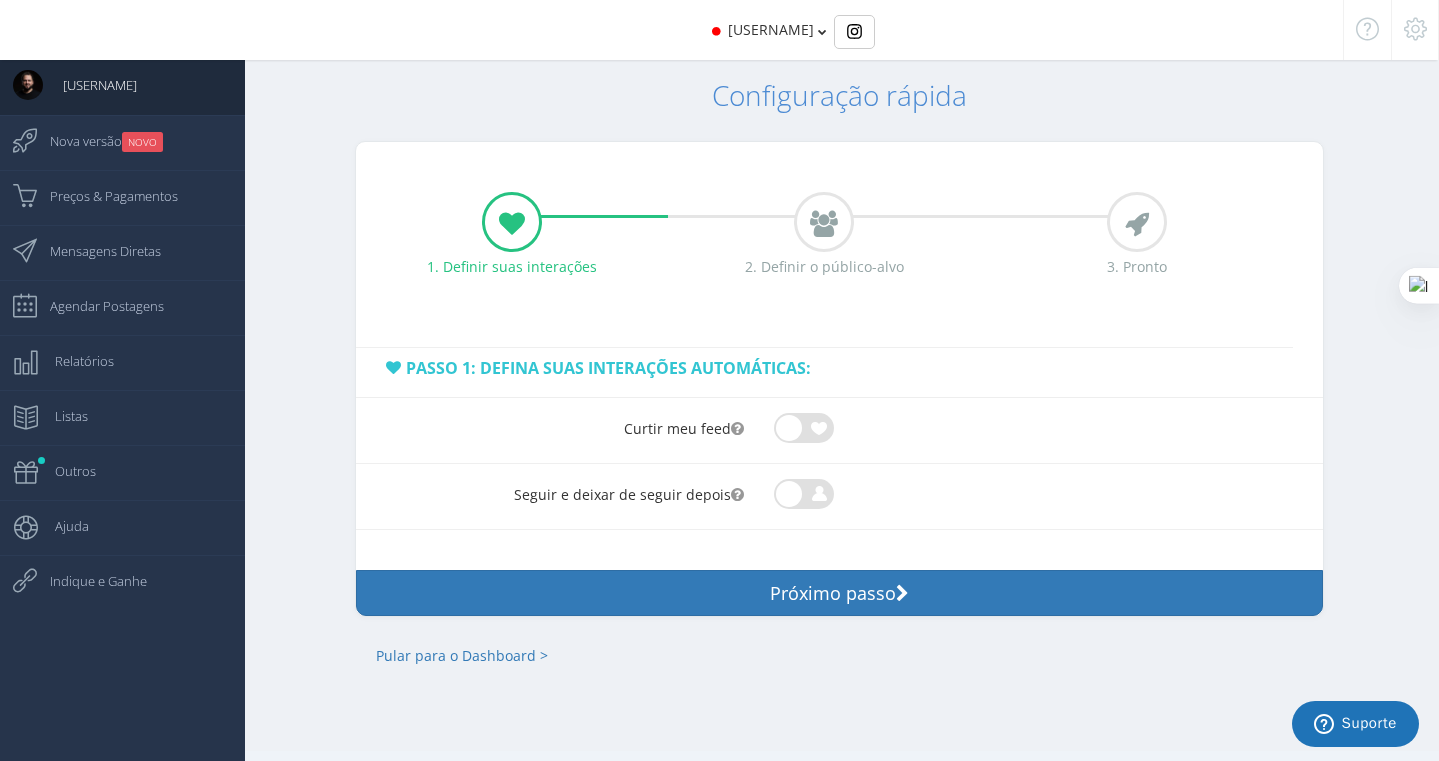 click on "[USERNAME]" at bounding box center [771, 29] 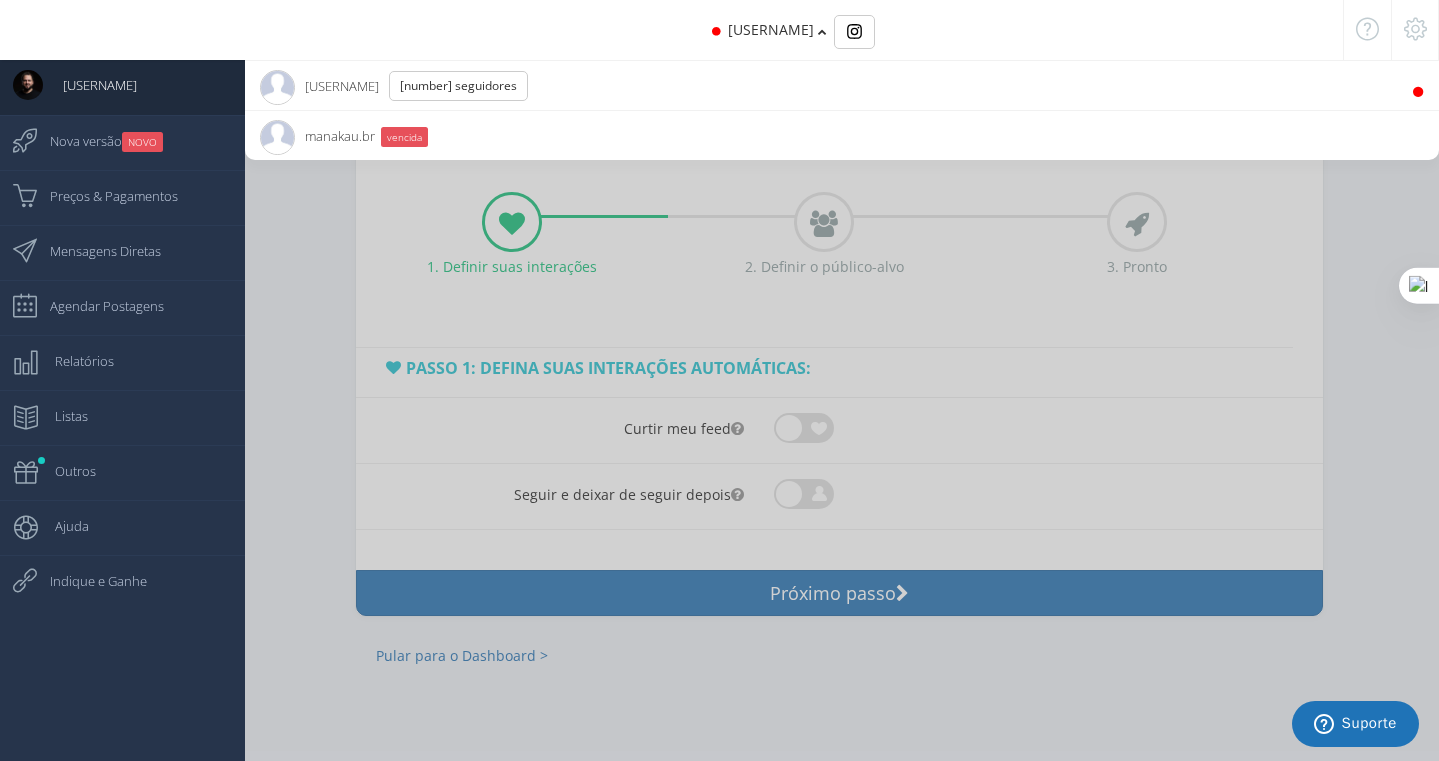 click at bounding box center [1417, 92] 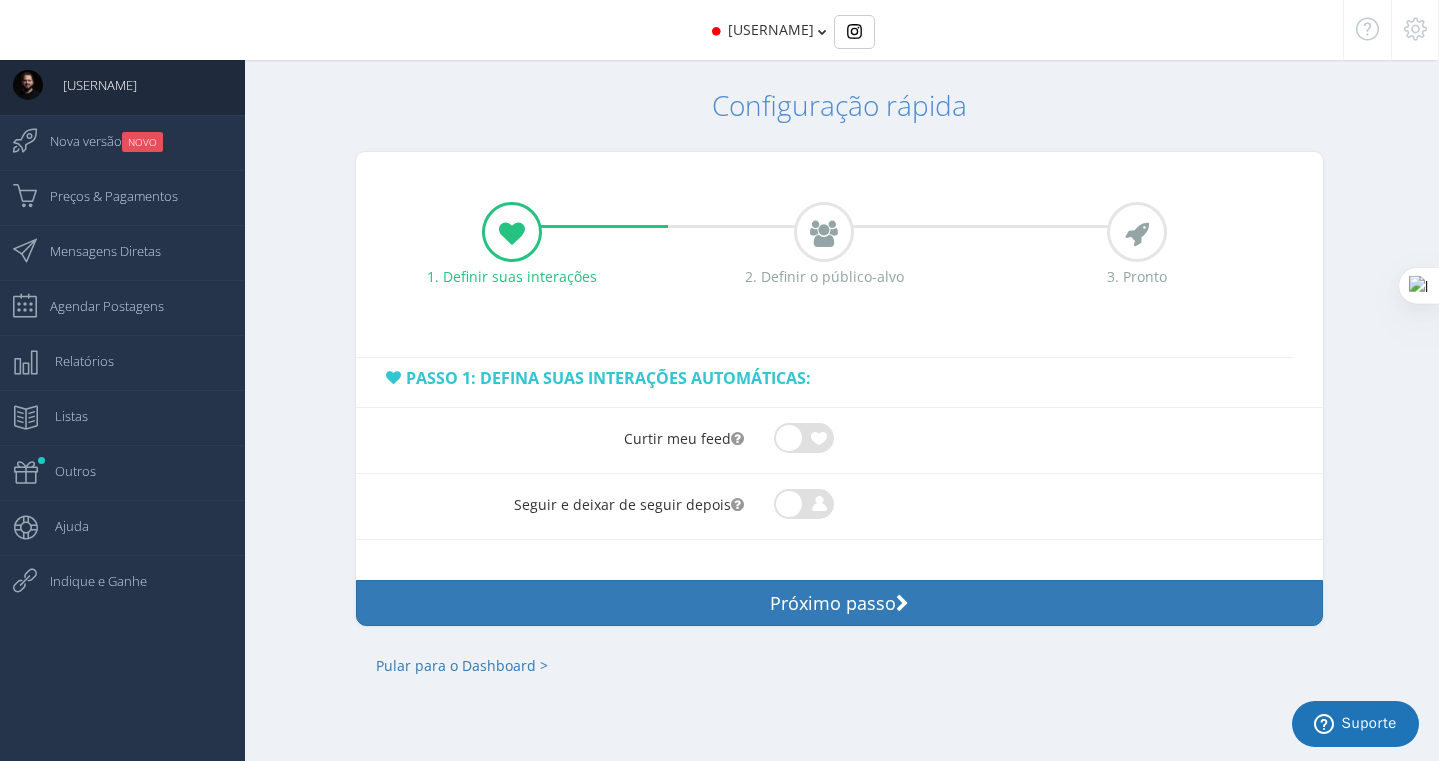scroll, scrollTop: 30, scrollLeft: 0, axis: vertical 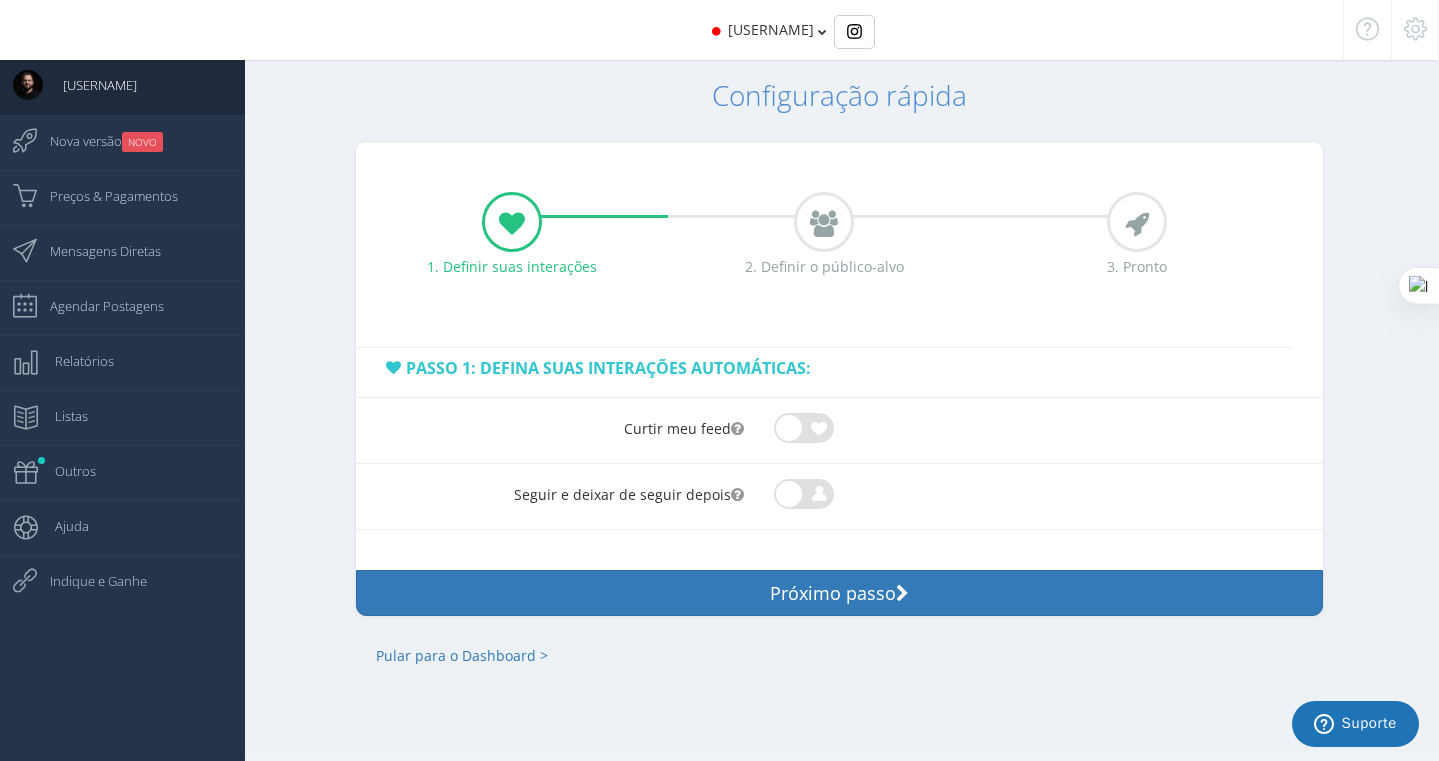 click at bounding box center (804, 493) 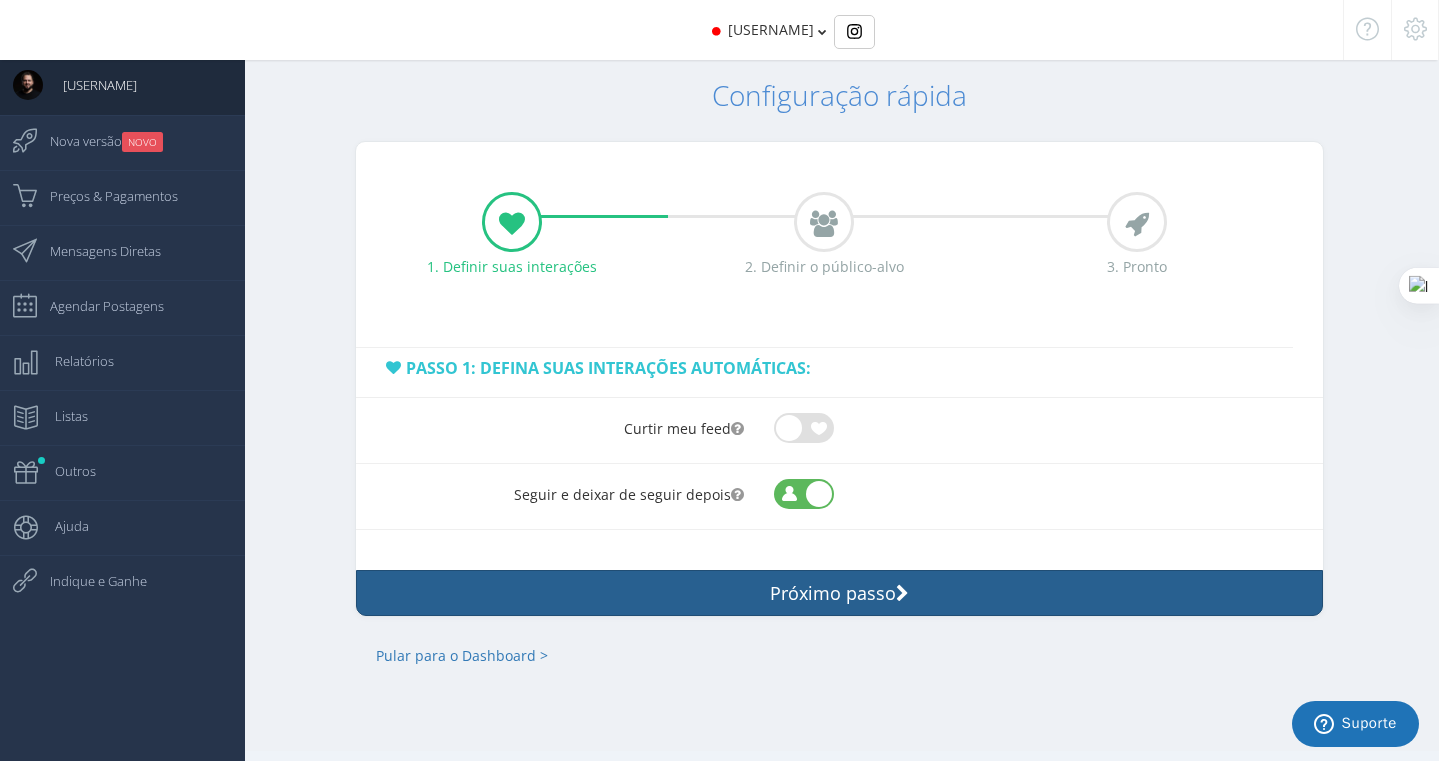click on "Próximo passo" at bounding box center (839, 593) 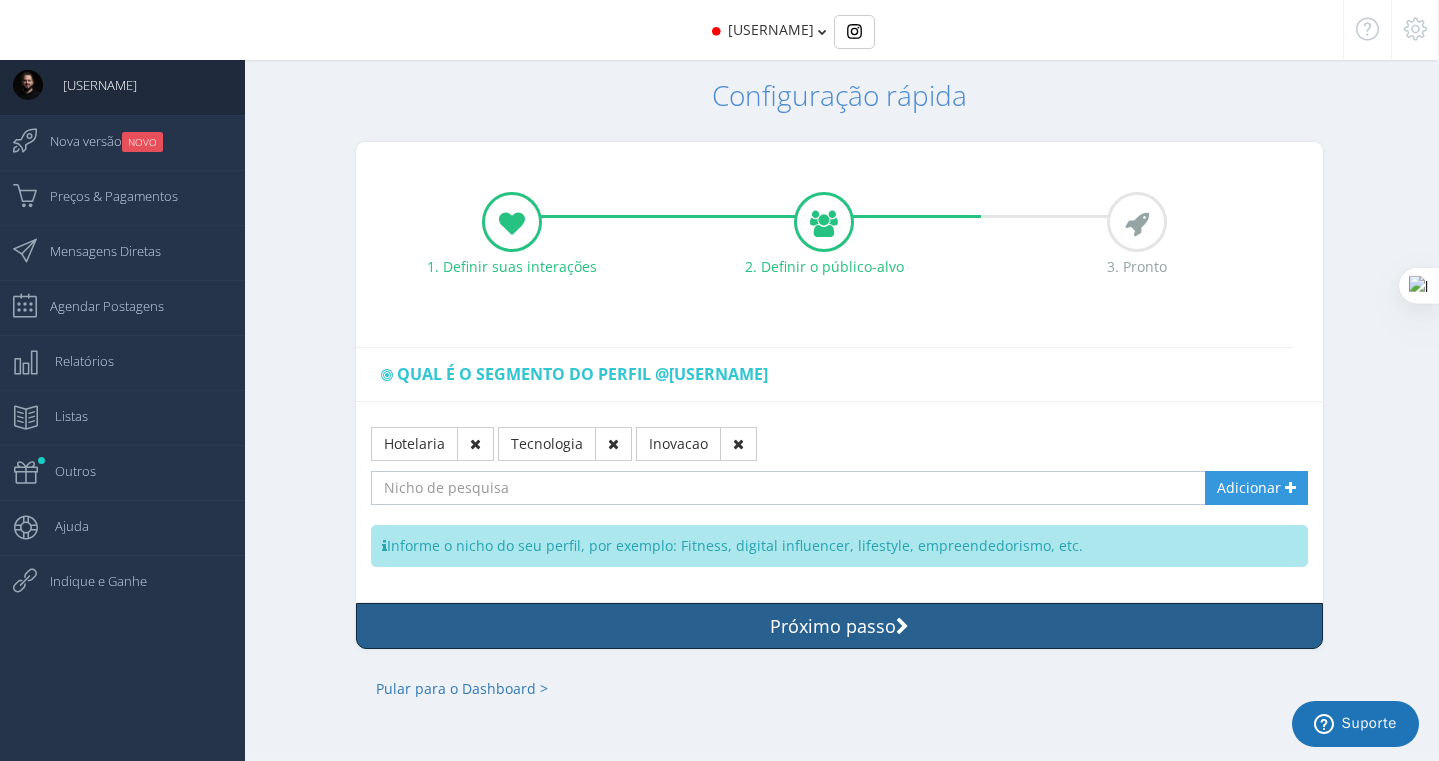 click on "Próximo passo" at bounding box center [839, 626] 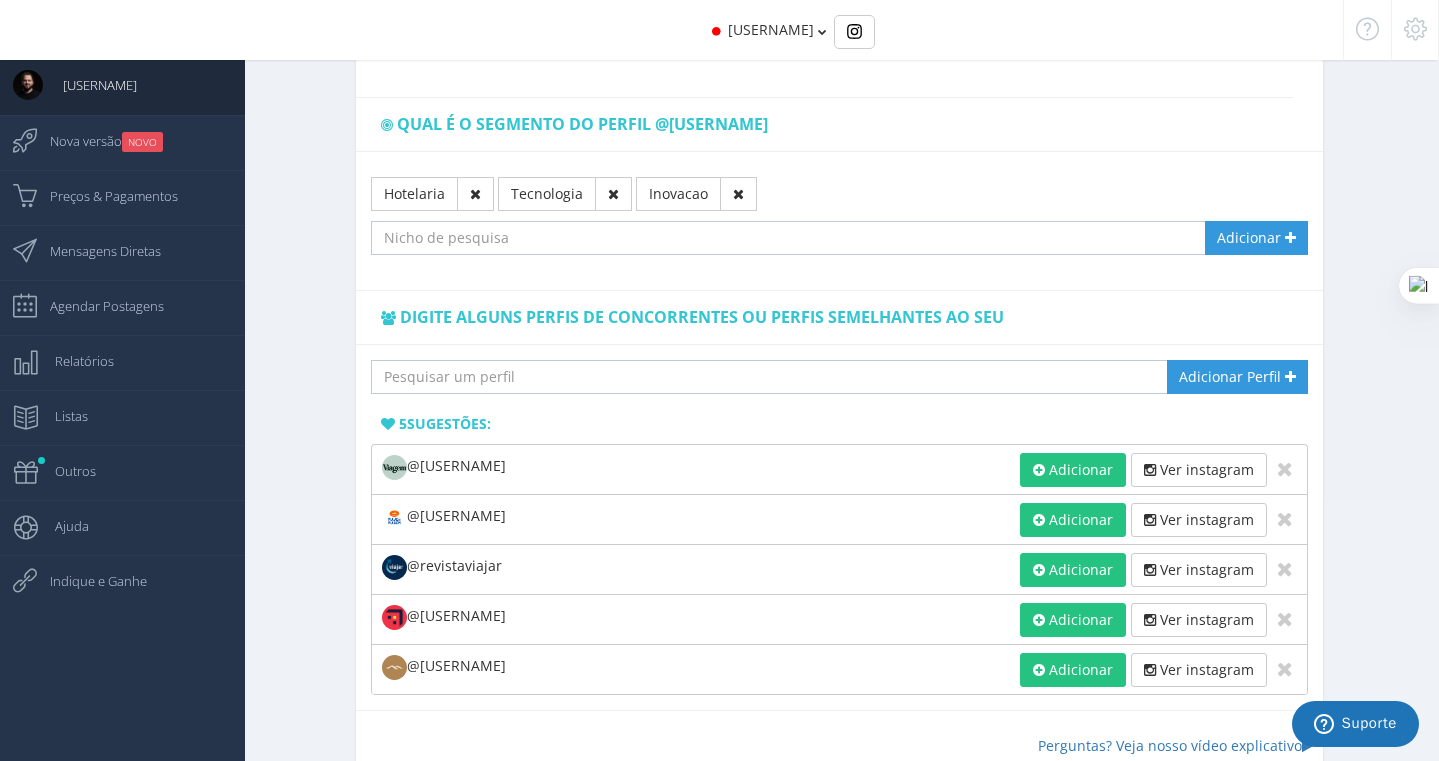 scroll, scrollTop: 295, scrollLeft: 0, axis: vertical 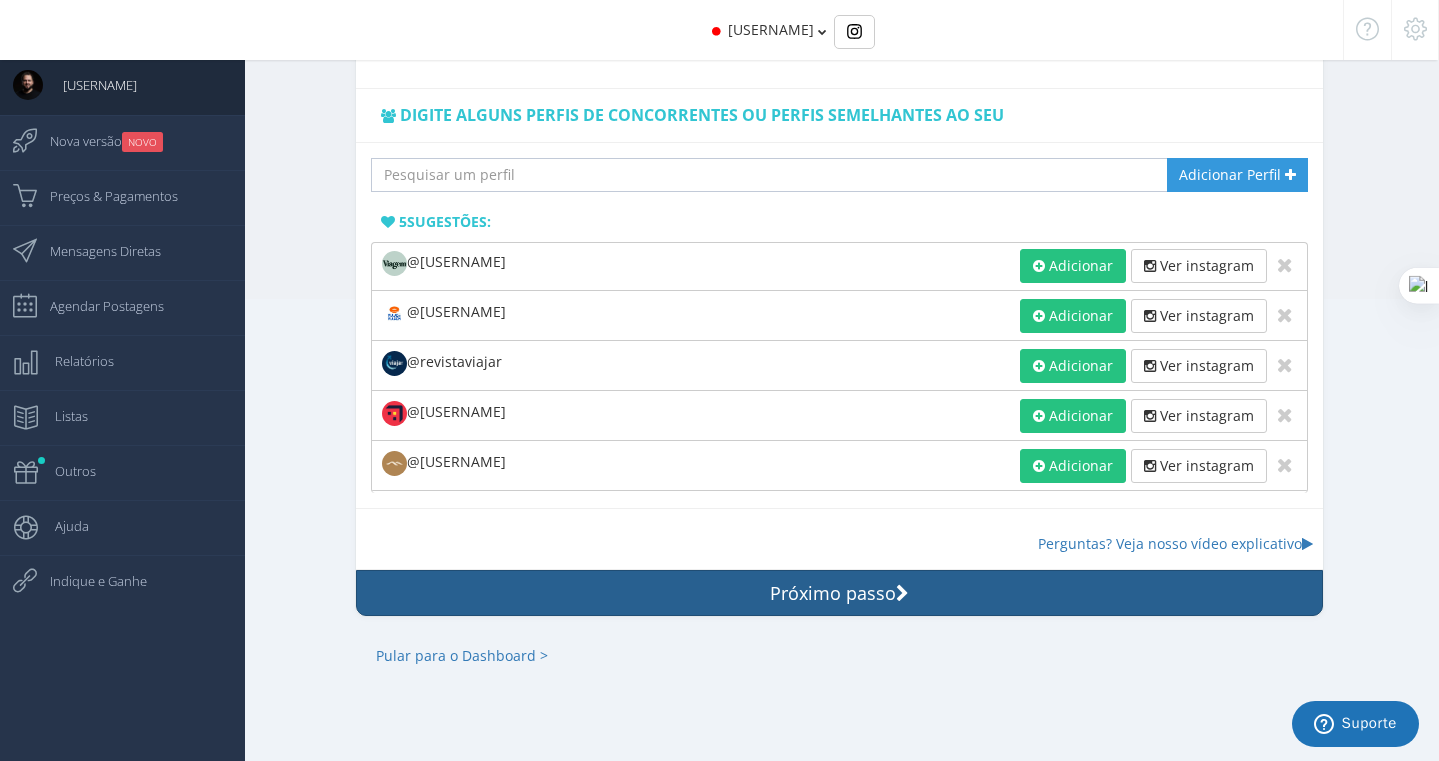 click on "Próximo passo" at bounding box center (839, 593) 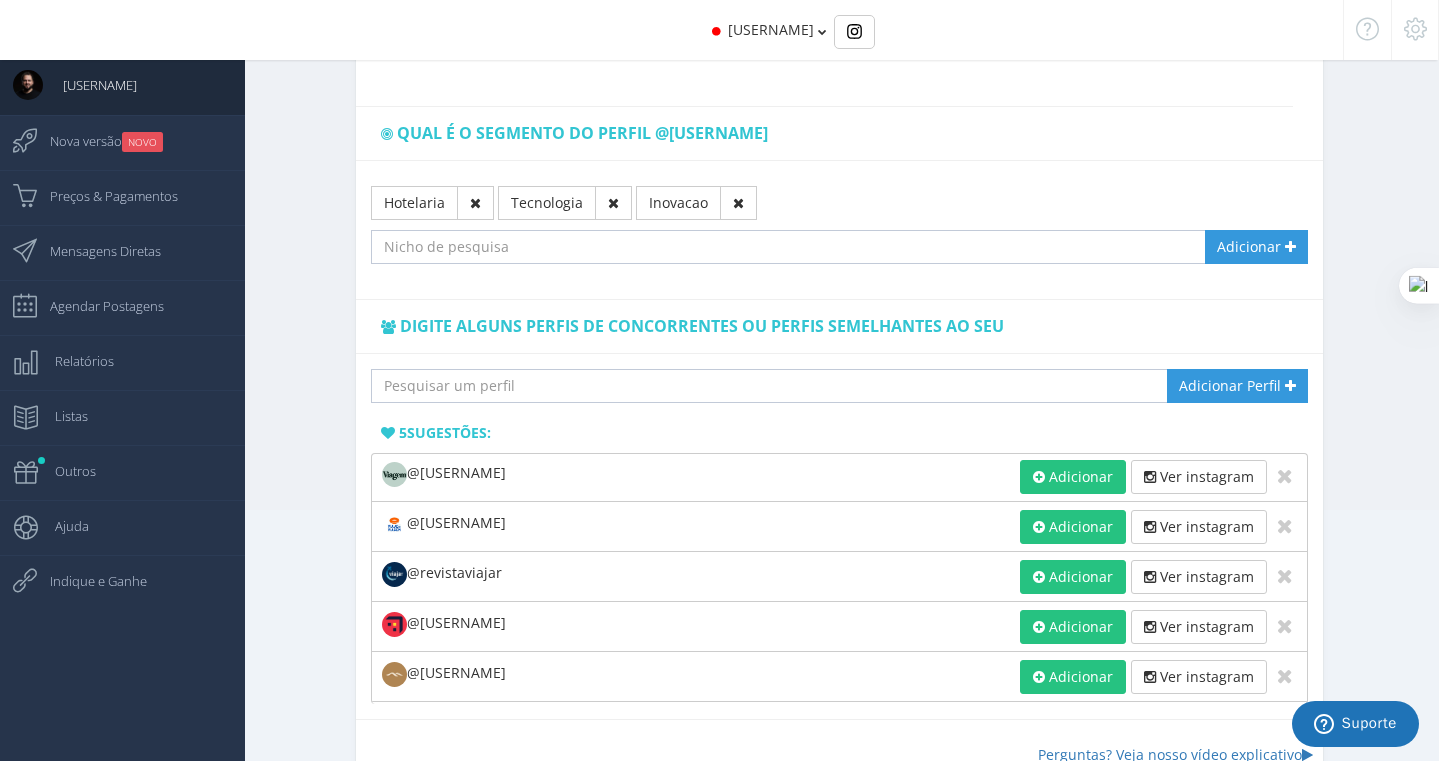 scroll, scrollTop: 0, scrollLeft: 0, axis: both 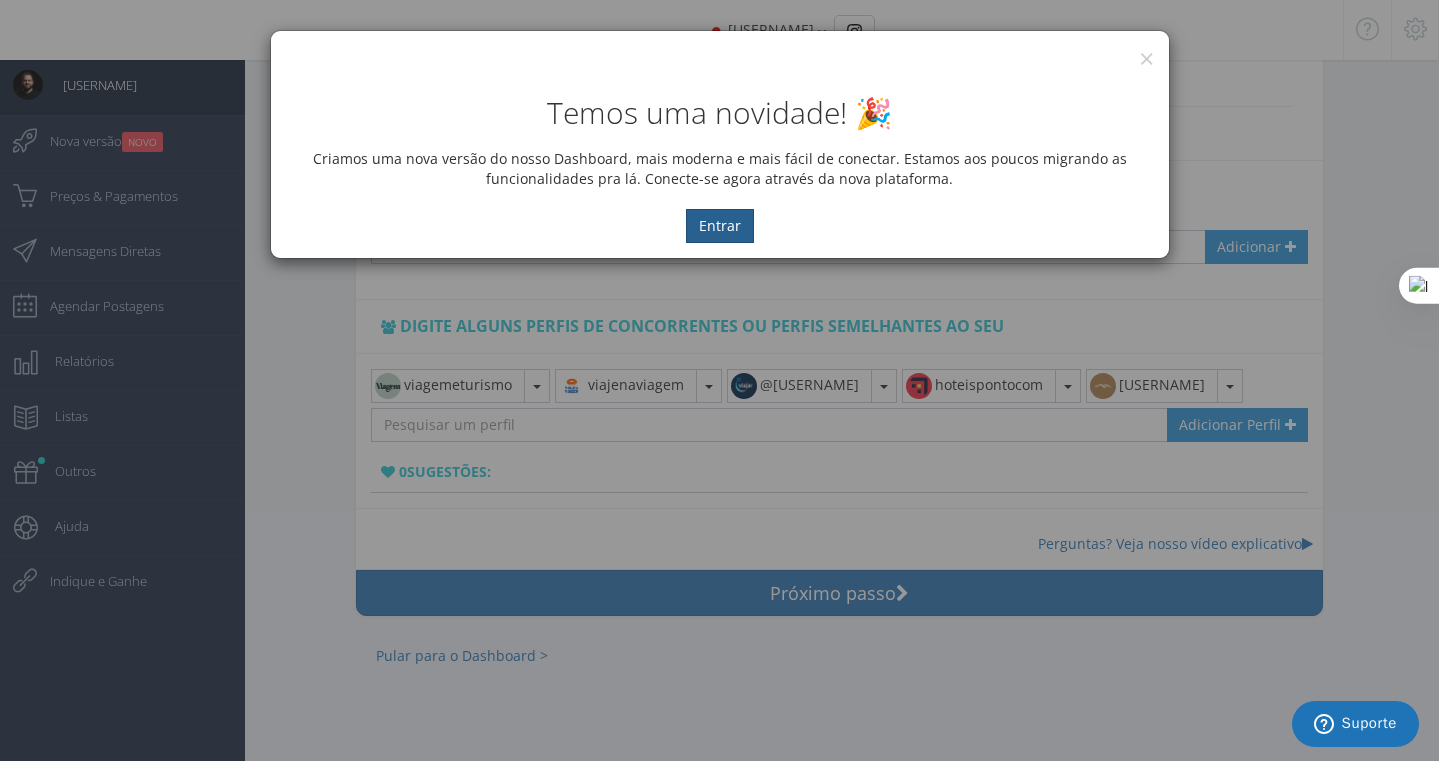 click on "Entrar" at bounding box center (720, 226) 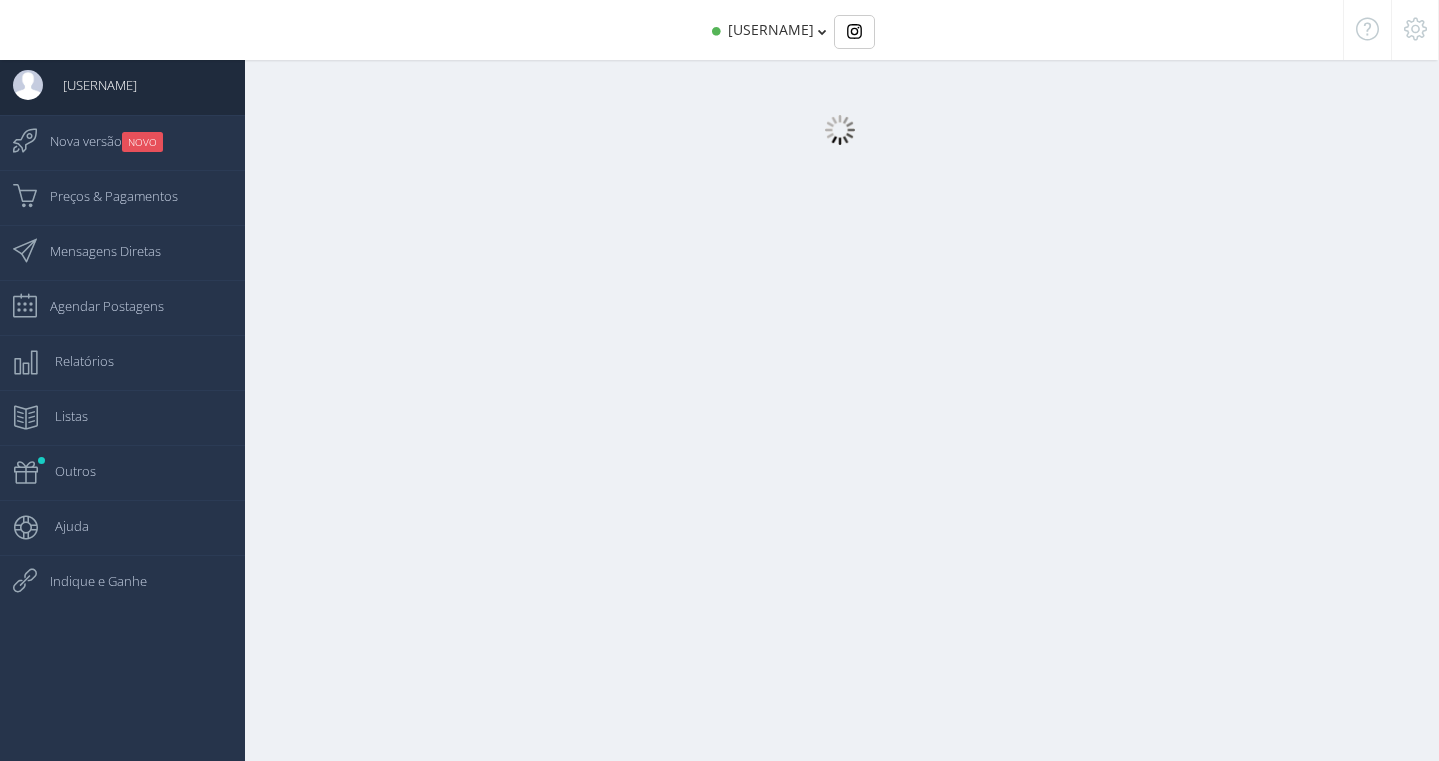 scroll, scrollTop: 0, scrollLeft: 0, axis: both 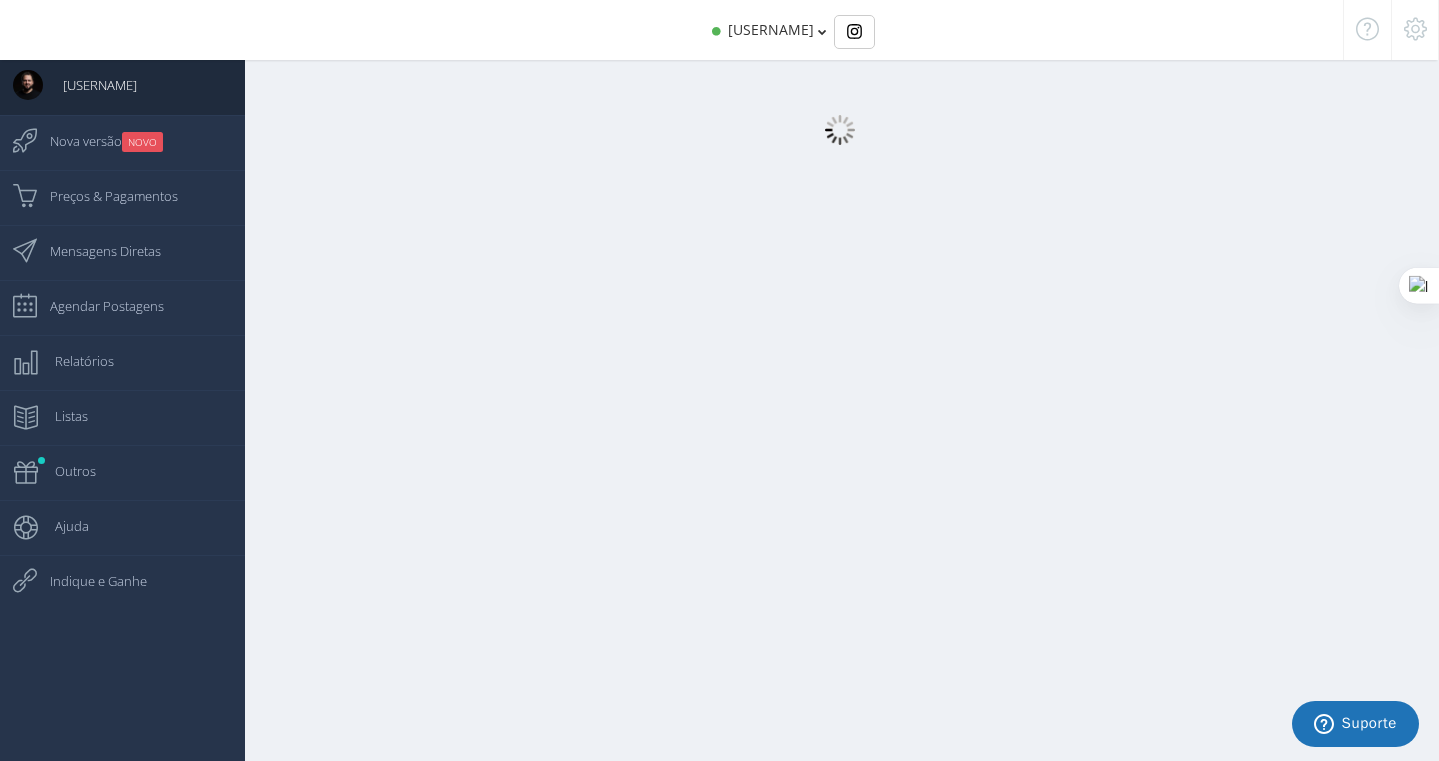 select on "359" 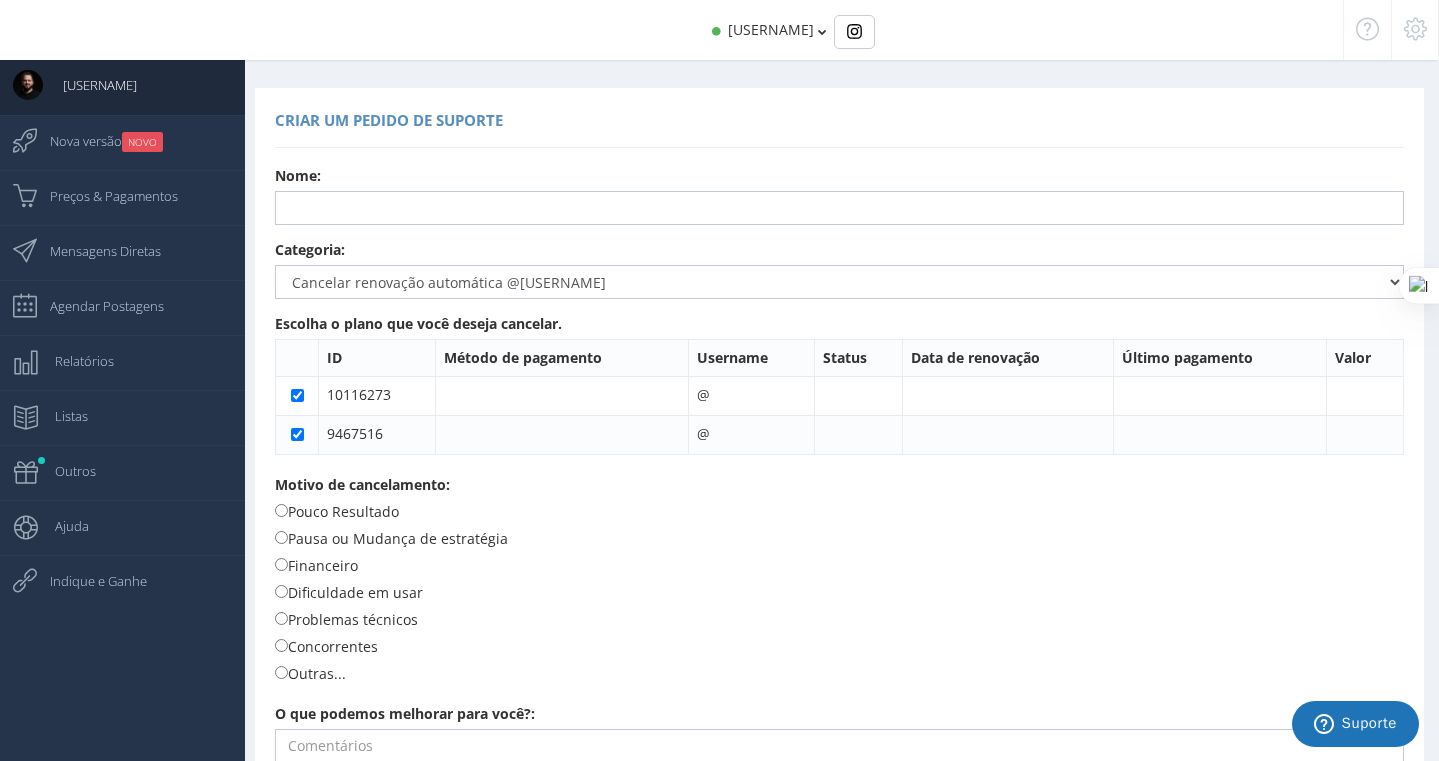 scroll, scrollTop: 209, scrollLeft: 0, axis: vertical 